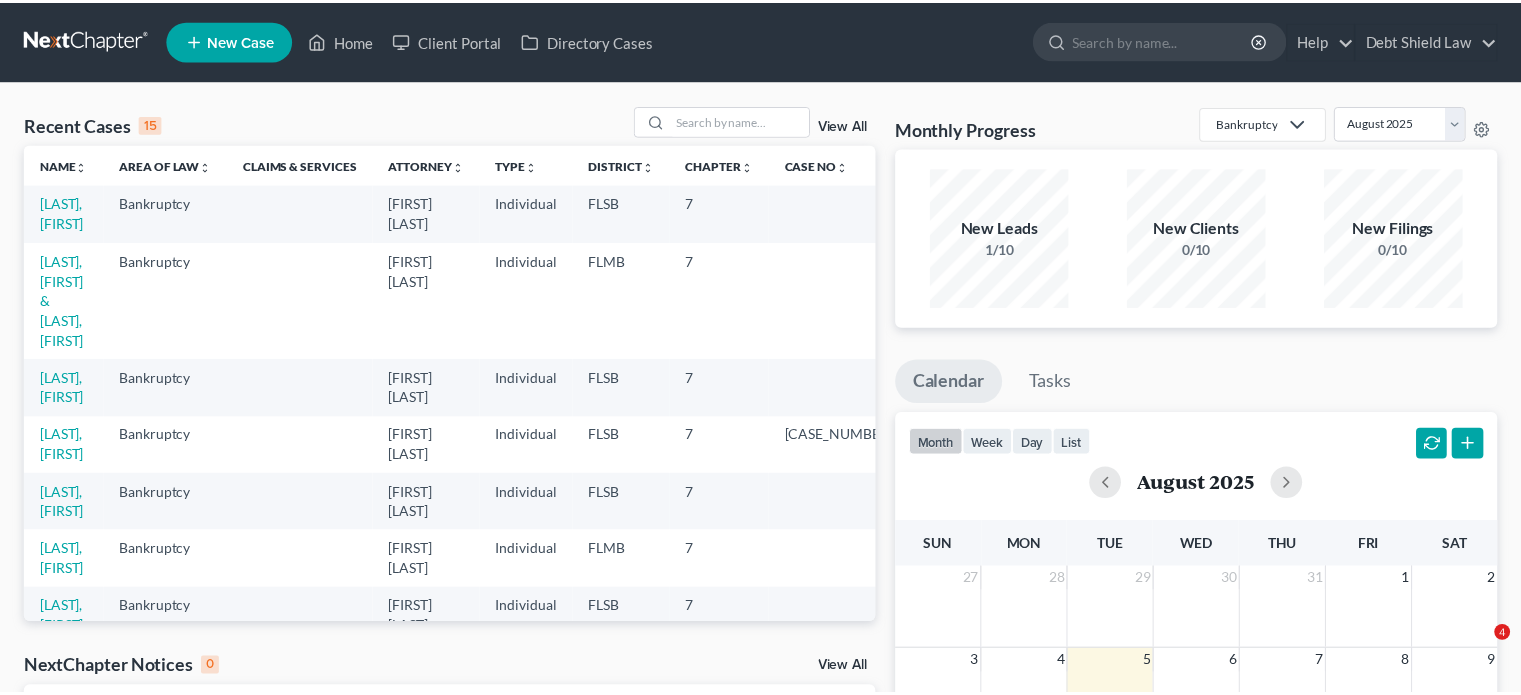 scroll, scrollTop: 0, scrollLeft: 0, axis: both 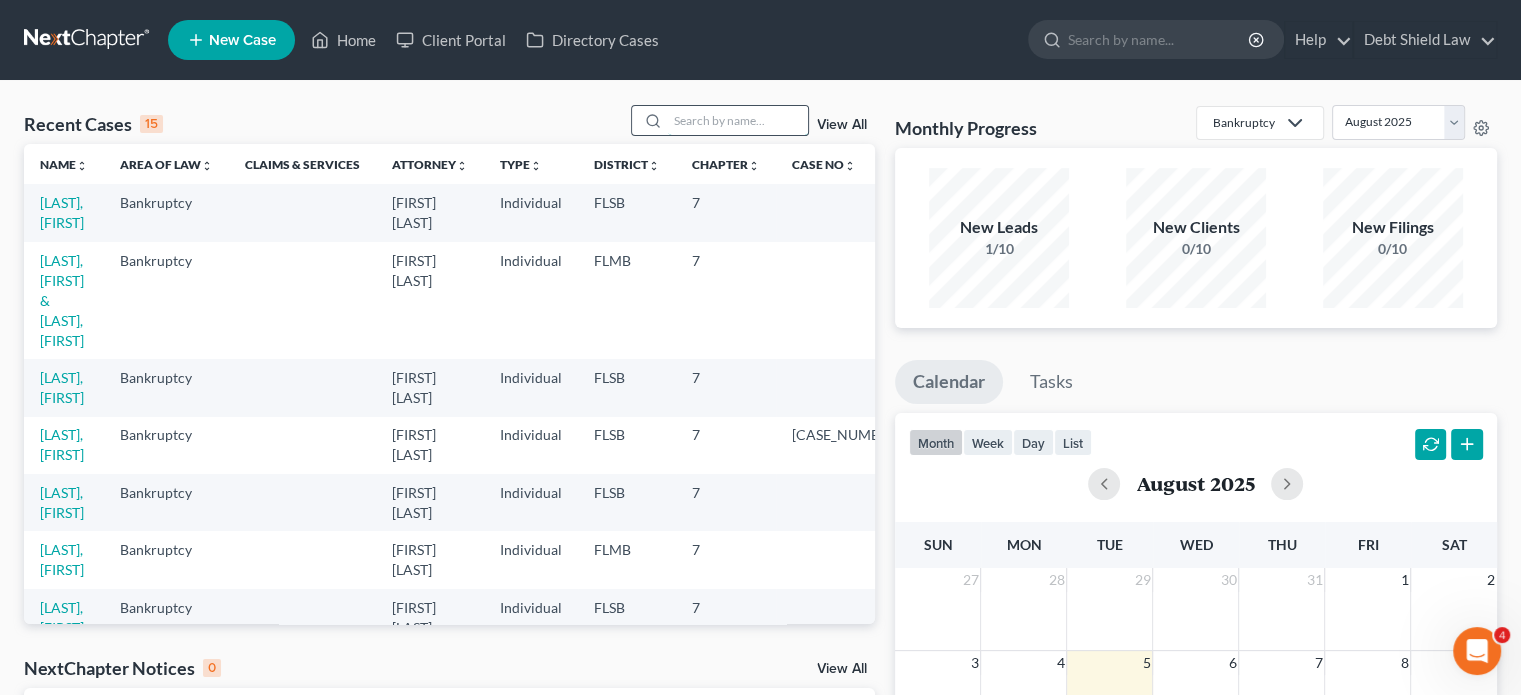 click at bounding box center [738, 120] 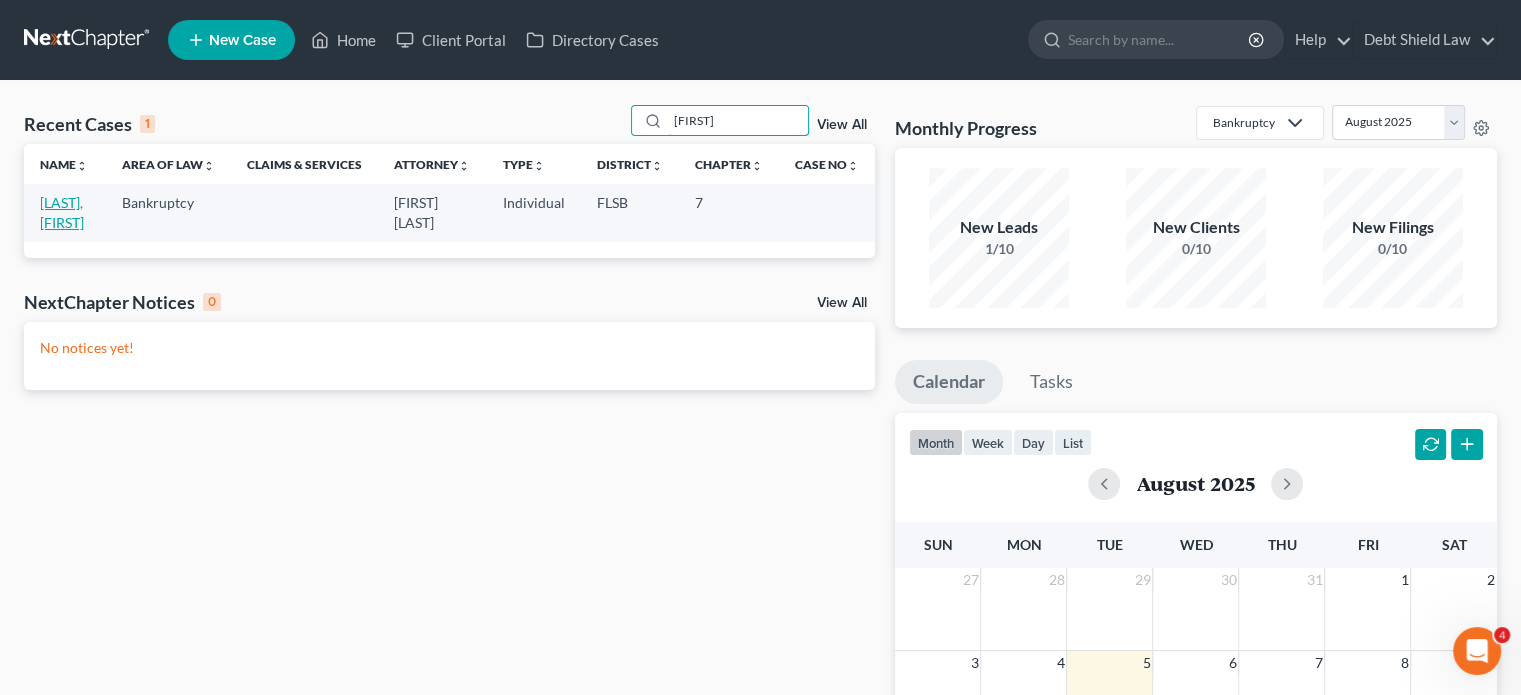 type on "gaudi" 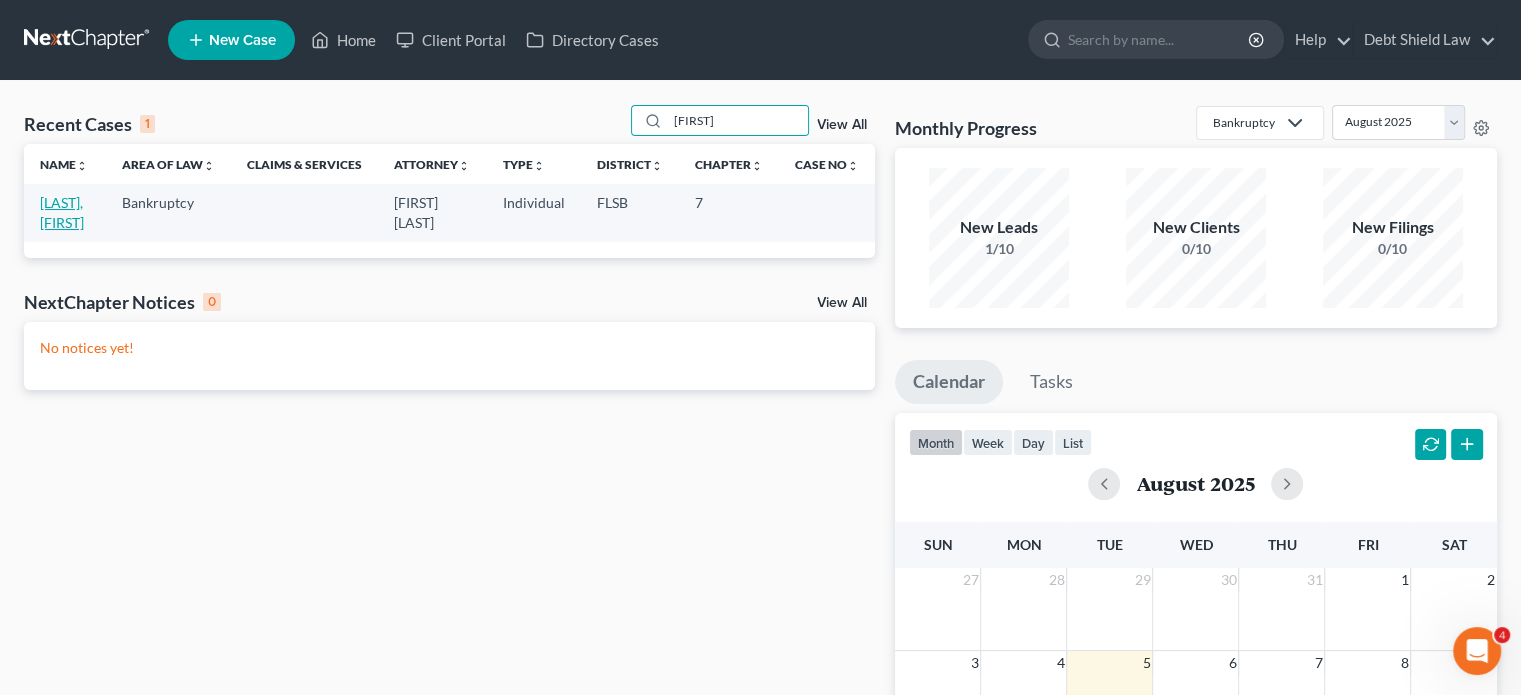 click on "Prieto, Gaudi" at bounding box center (62, 212) 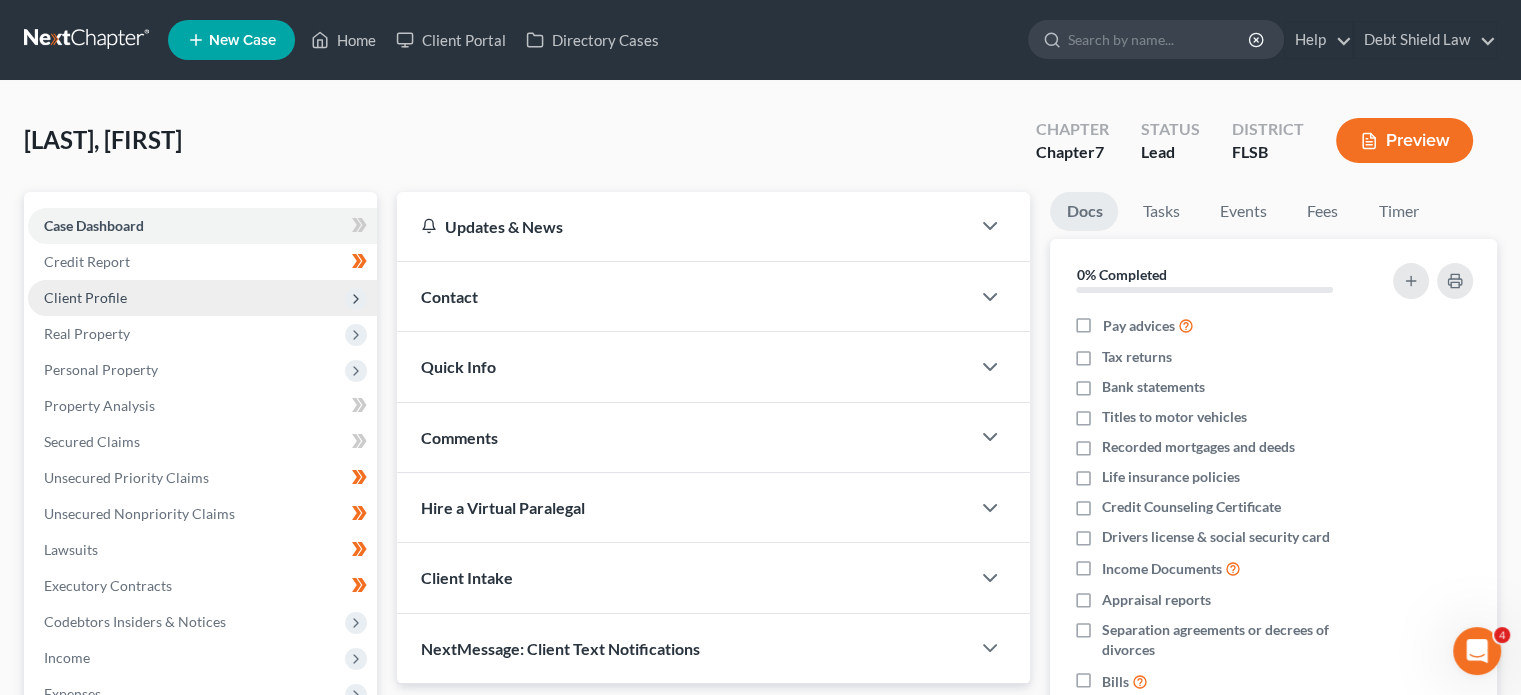 click on "Client Profile" at bounding box center (202, 298) 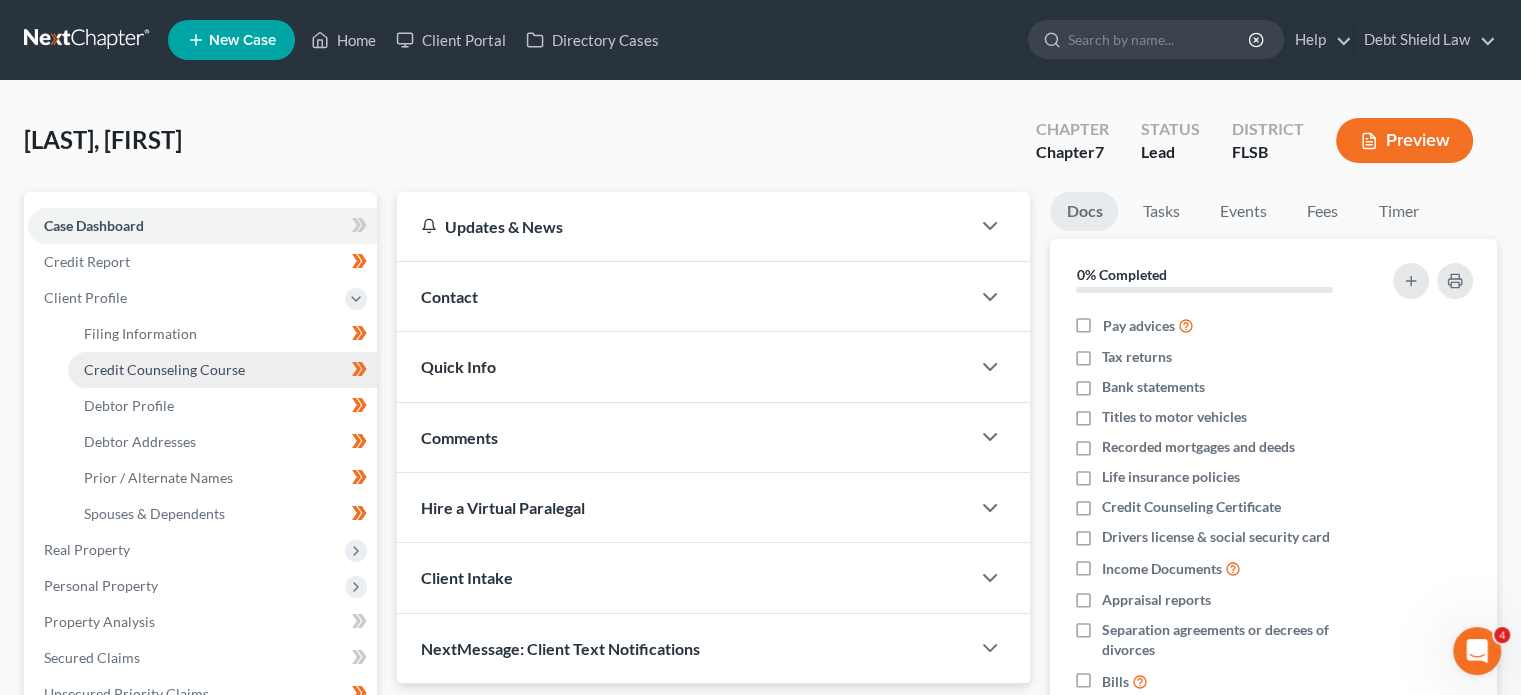 click on "Credit Counseling Course" at bounding box center [164, 369] 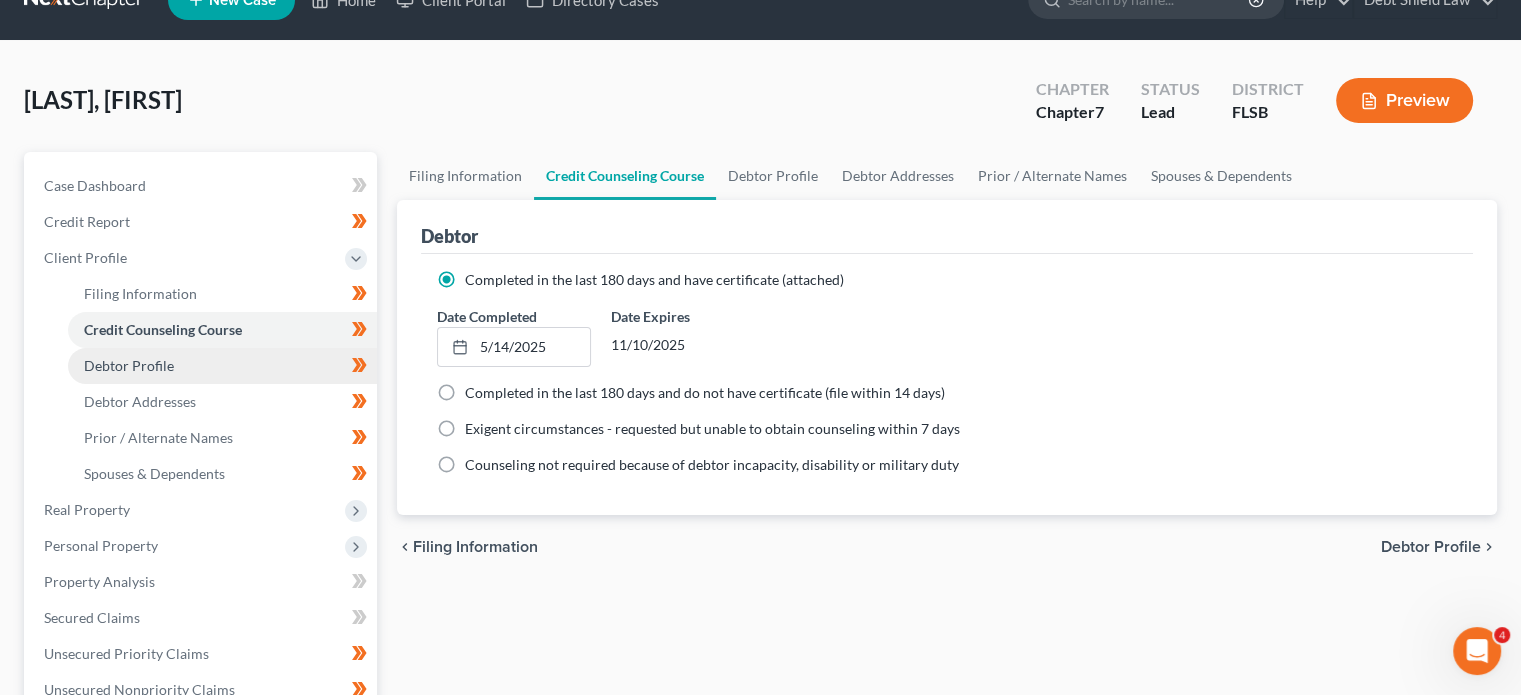scroll, scrollTop: 40, scrollLeft: 0, axis: vertical 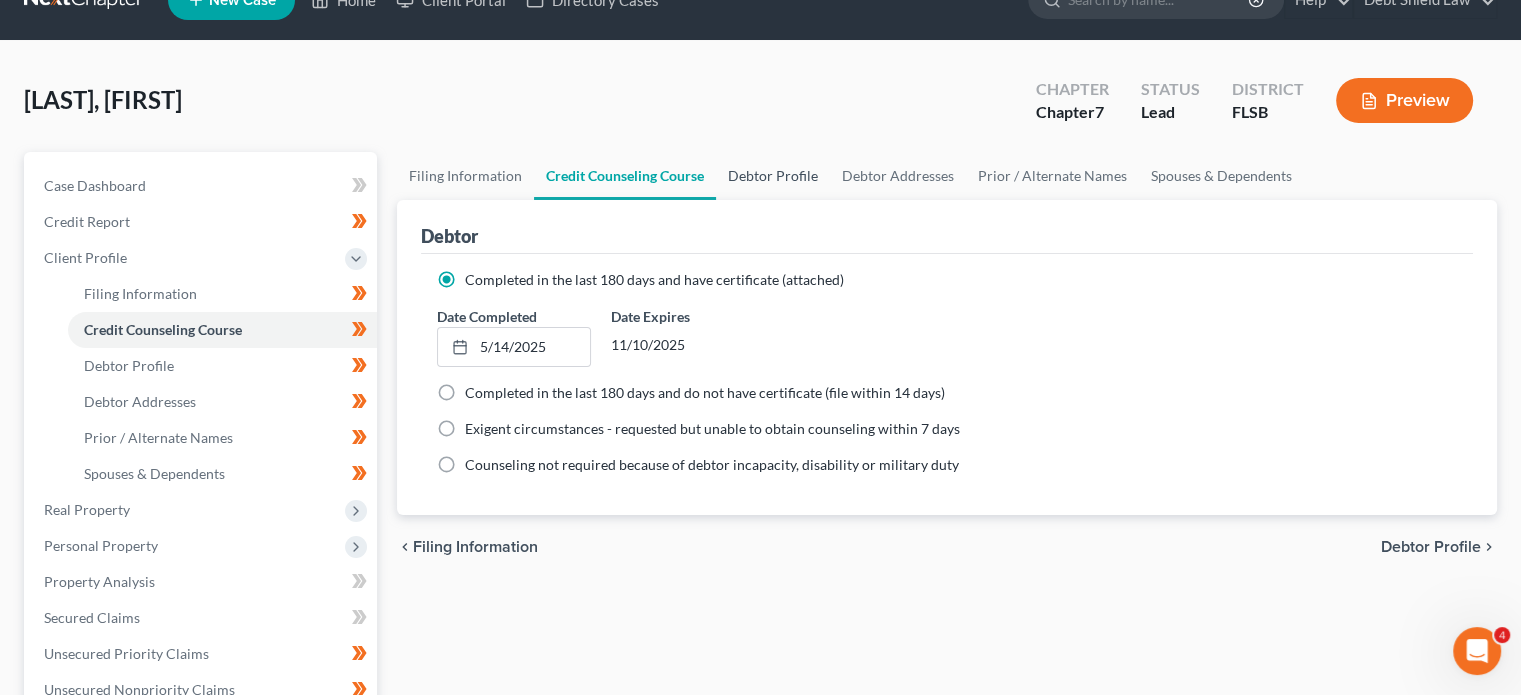click on "Debtor Profile" at bounding box center (773, 176) 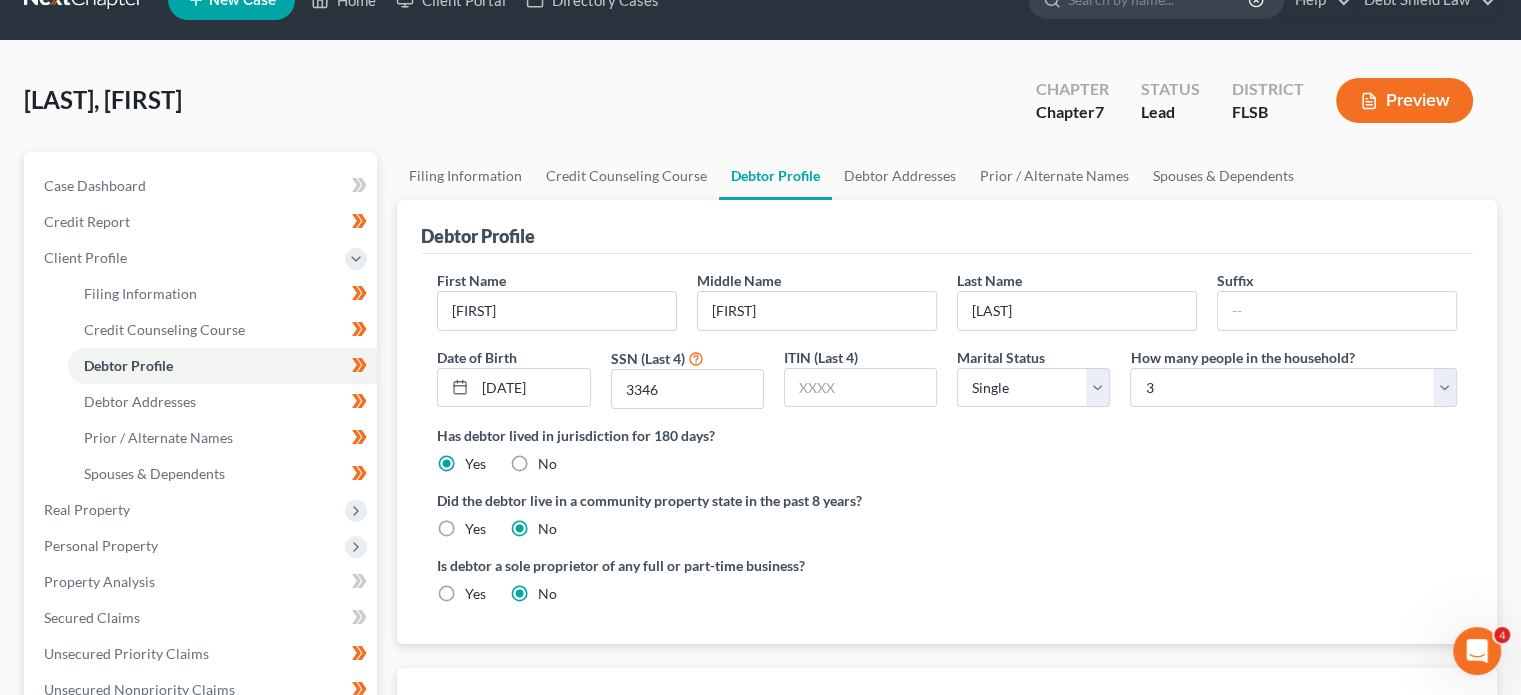 scroll, scrollTop: 0, scrollLeft: 0, axis: both 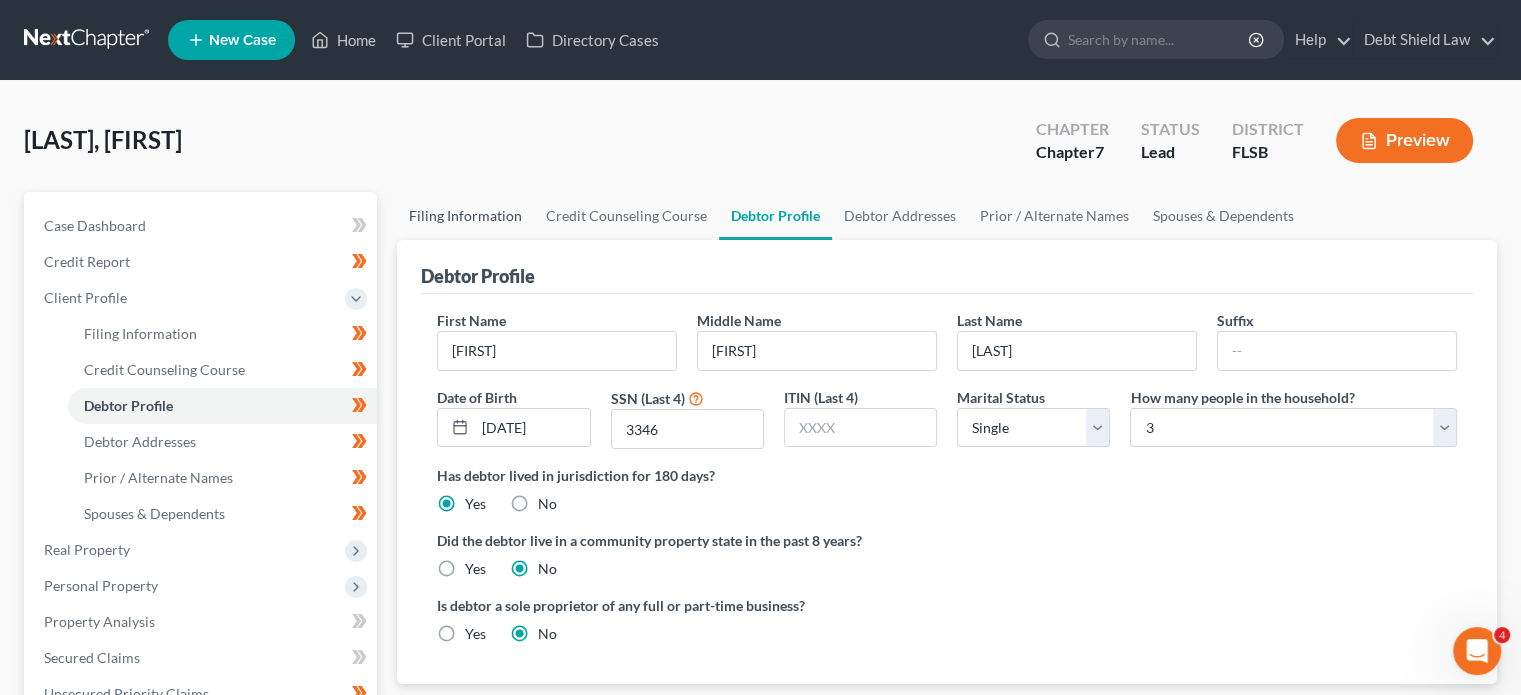 click on "Filing Information" at bounding box center [465, 216] 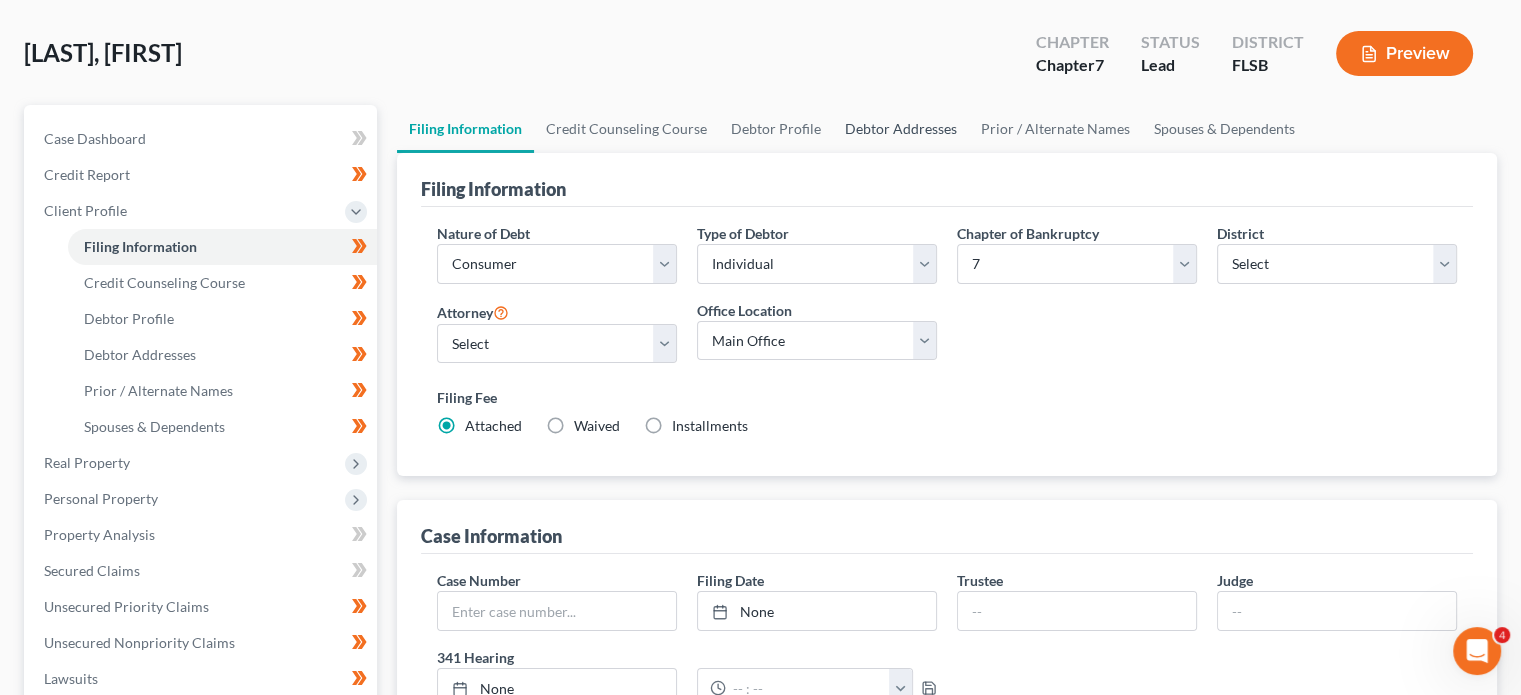 scroll, scrollTop: 86, scrollLeft: 0, axis: vertical 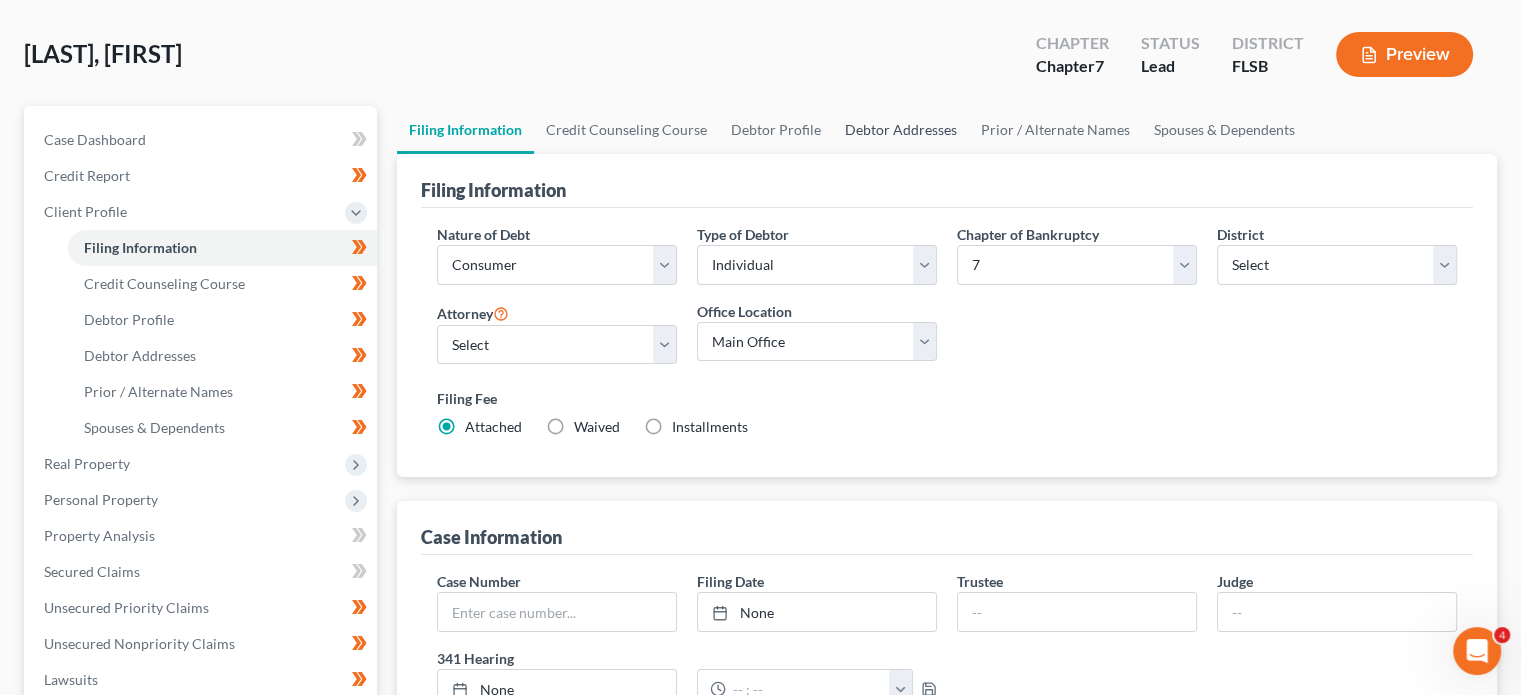 click on "Debtor Addresses" at bounding box center [901, 130] 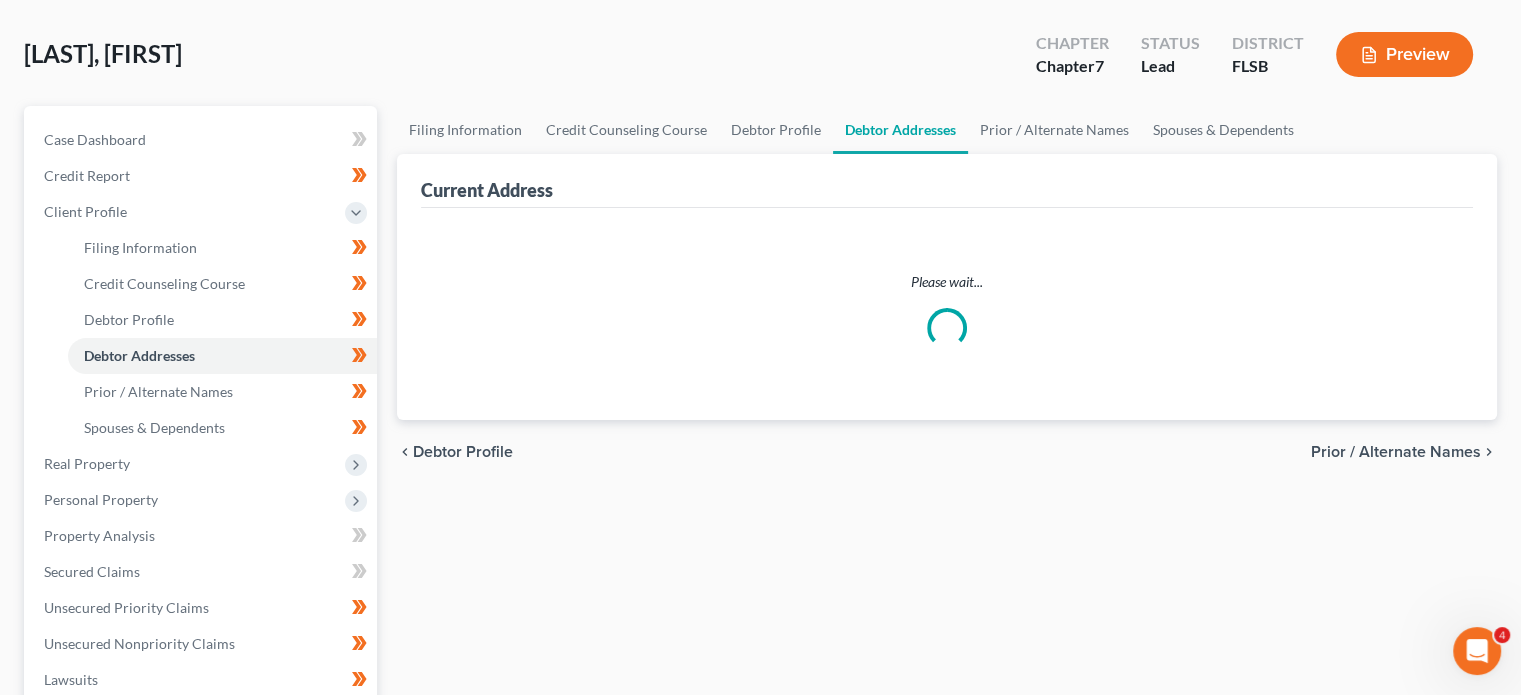 scroll, scrollTop: 0, scrollLeft: 0, axis: both 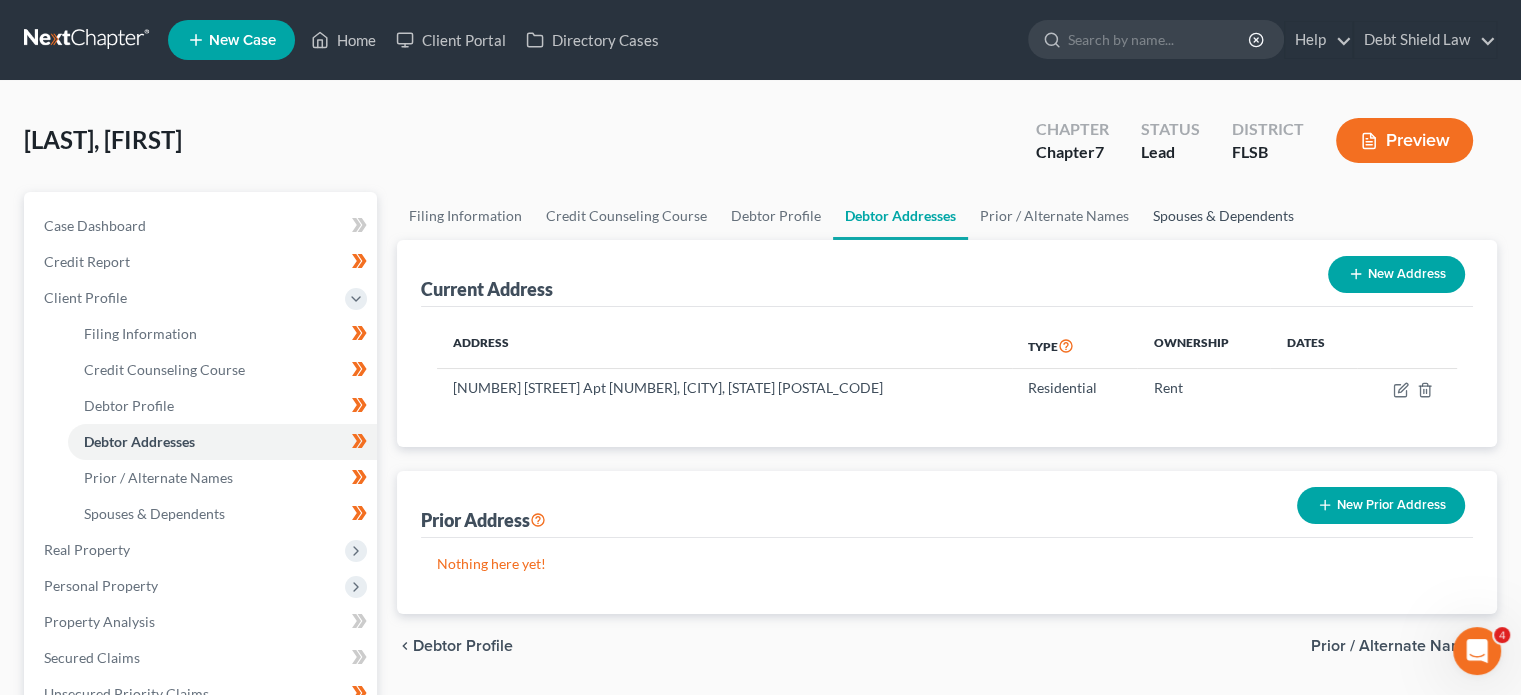 click on "Spouses & Dependents" at bounding box center [1223, 216] 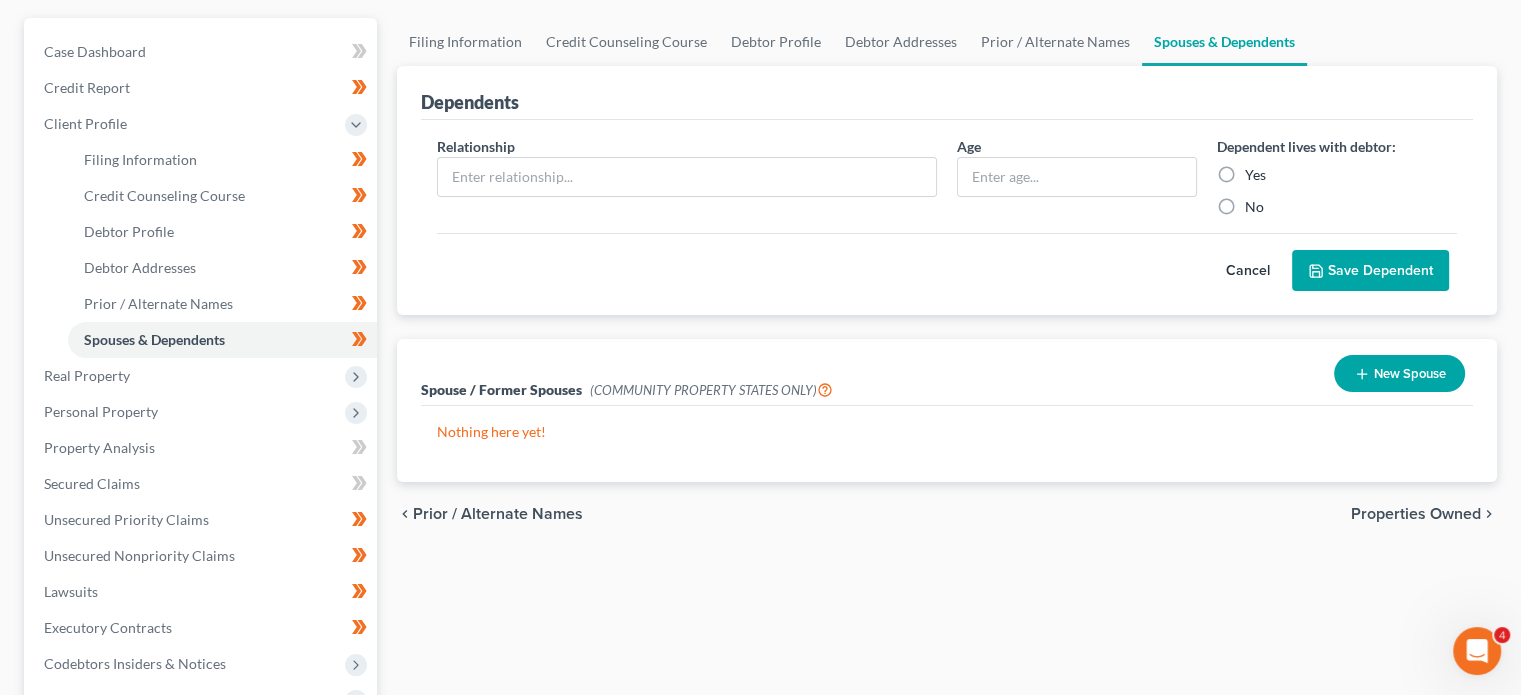 scroll, scrollTop: 175, scrollLeft: 0, axis: vertical 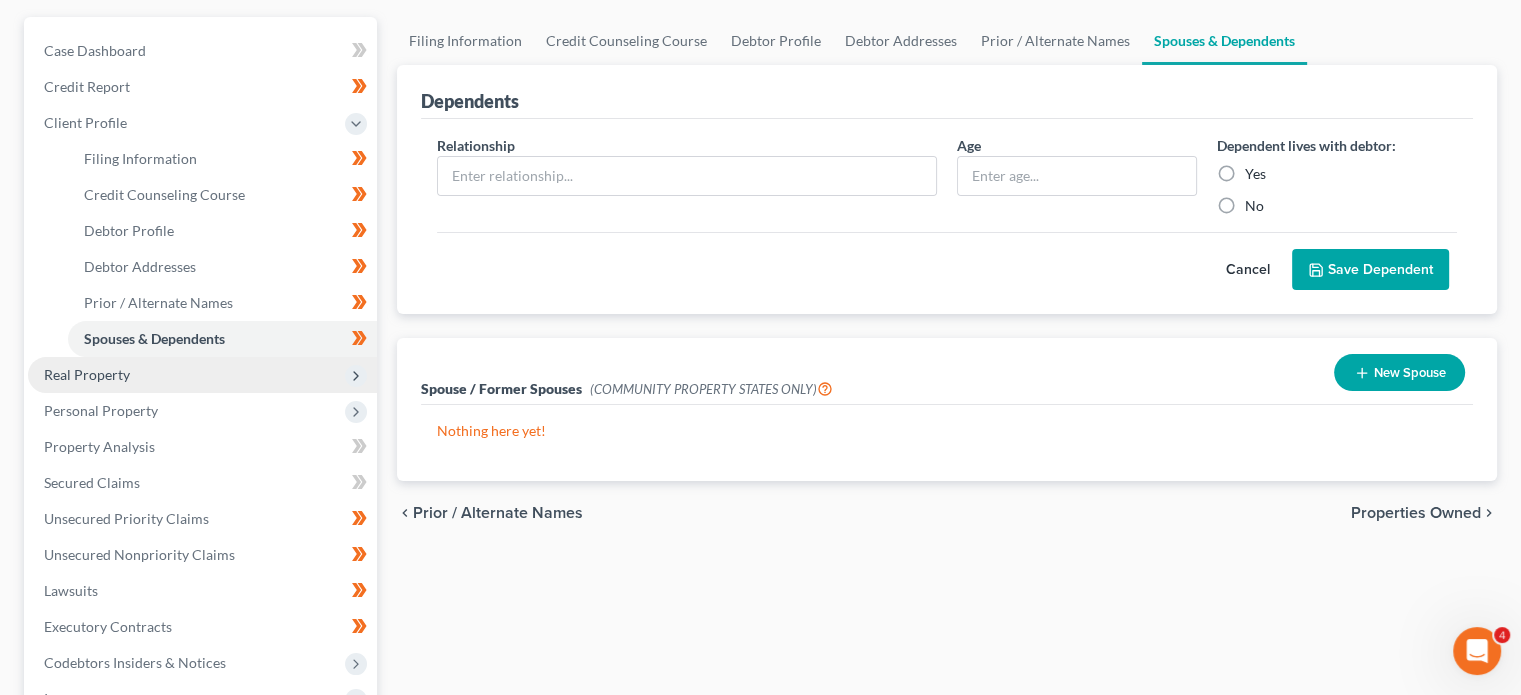 click on "Real Property" at bounding box center [202, 375] 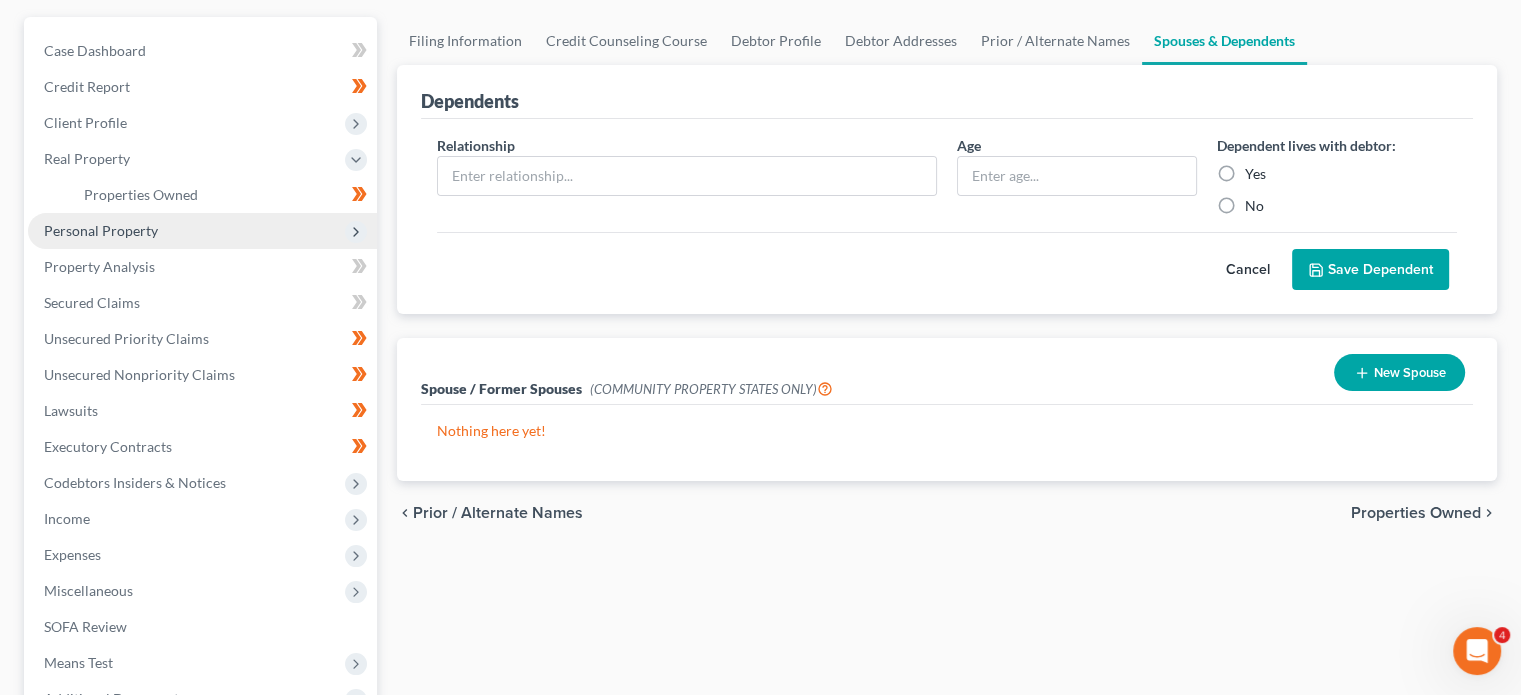 click on "Personal Property" at bounding box center (202, 231) 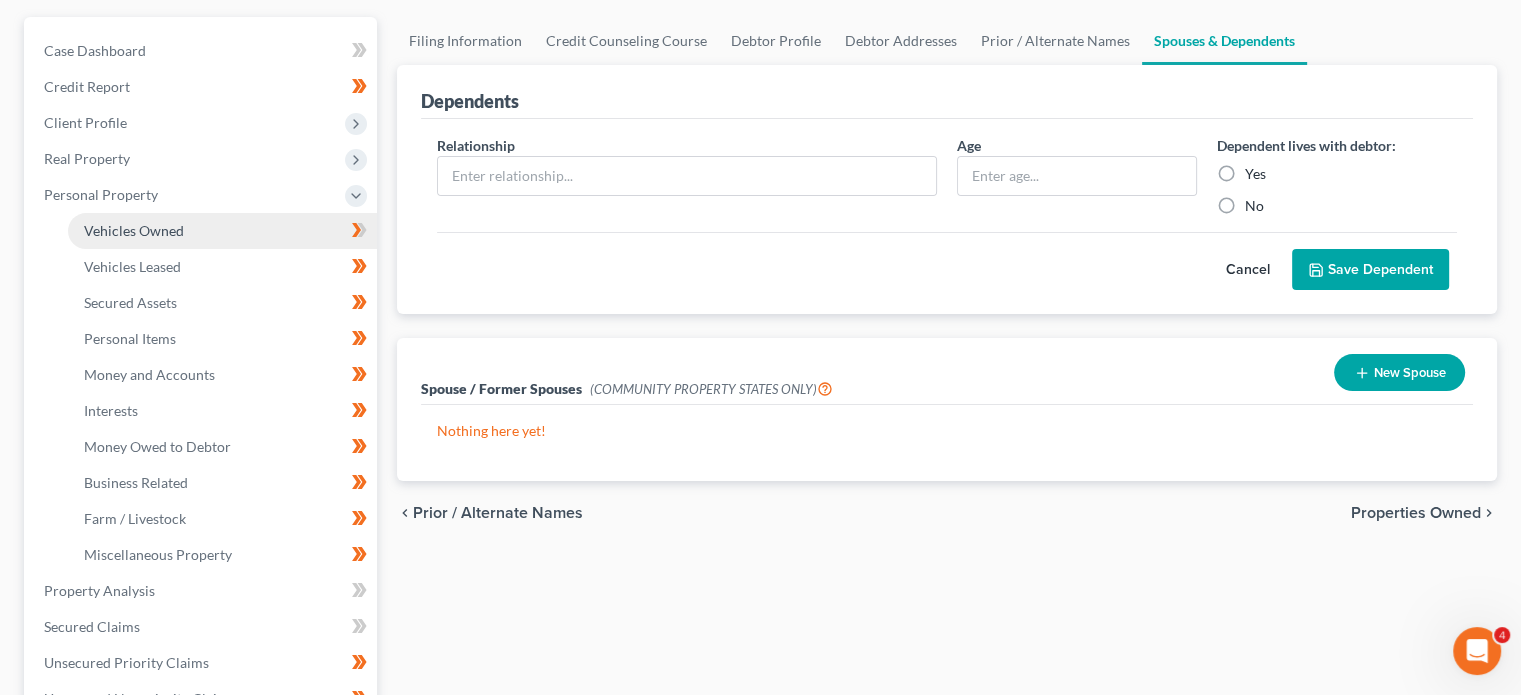 click on "Vehicles Owned" at bounding box center [222, 231] 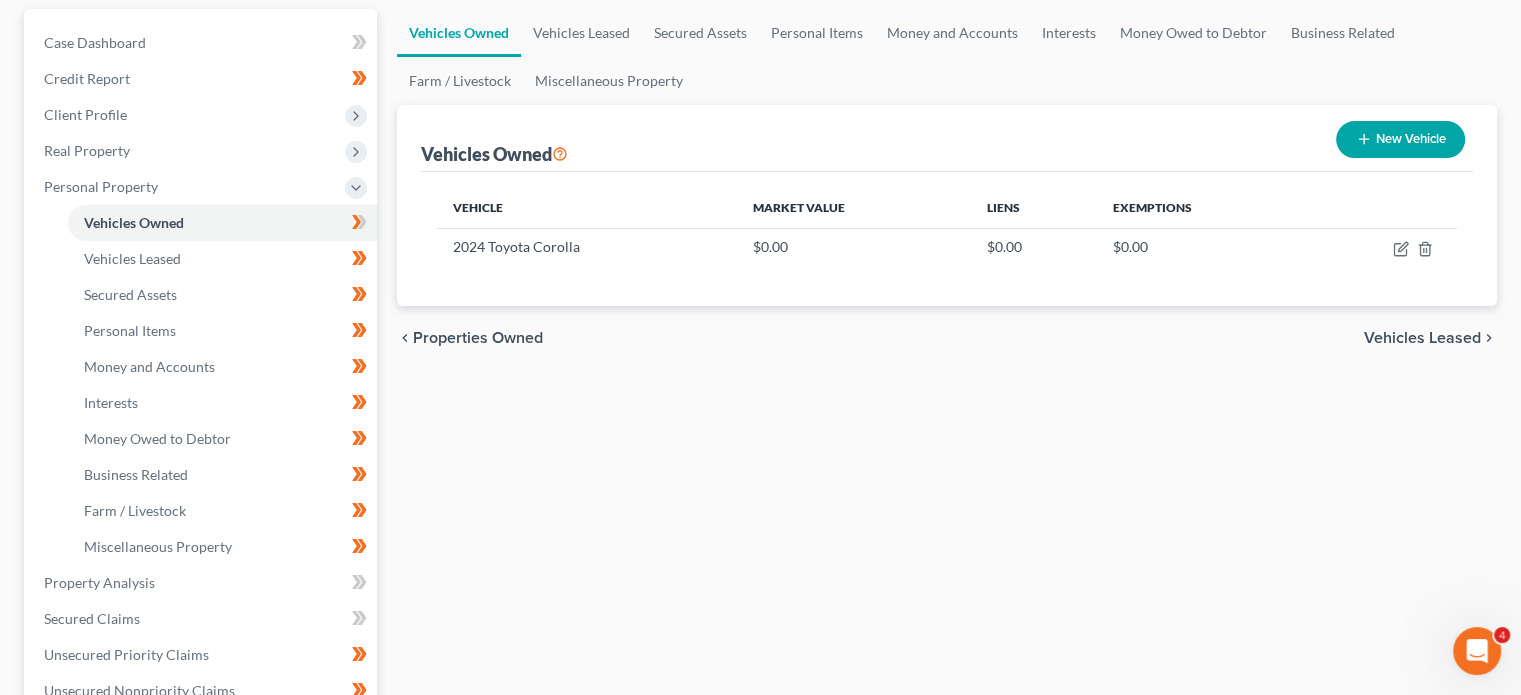 scroll, scrollTop: 184, scrollLeft: 0, axis: vertical 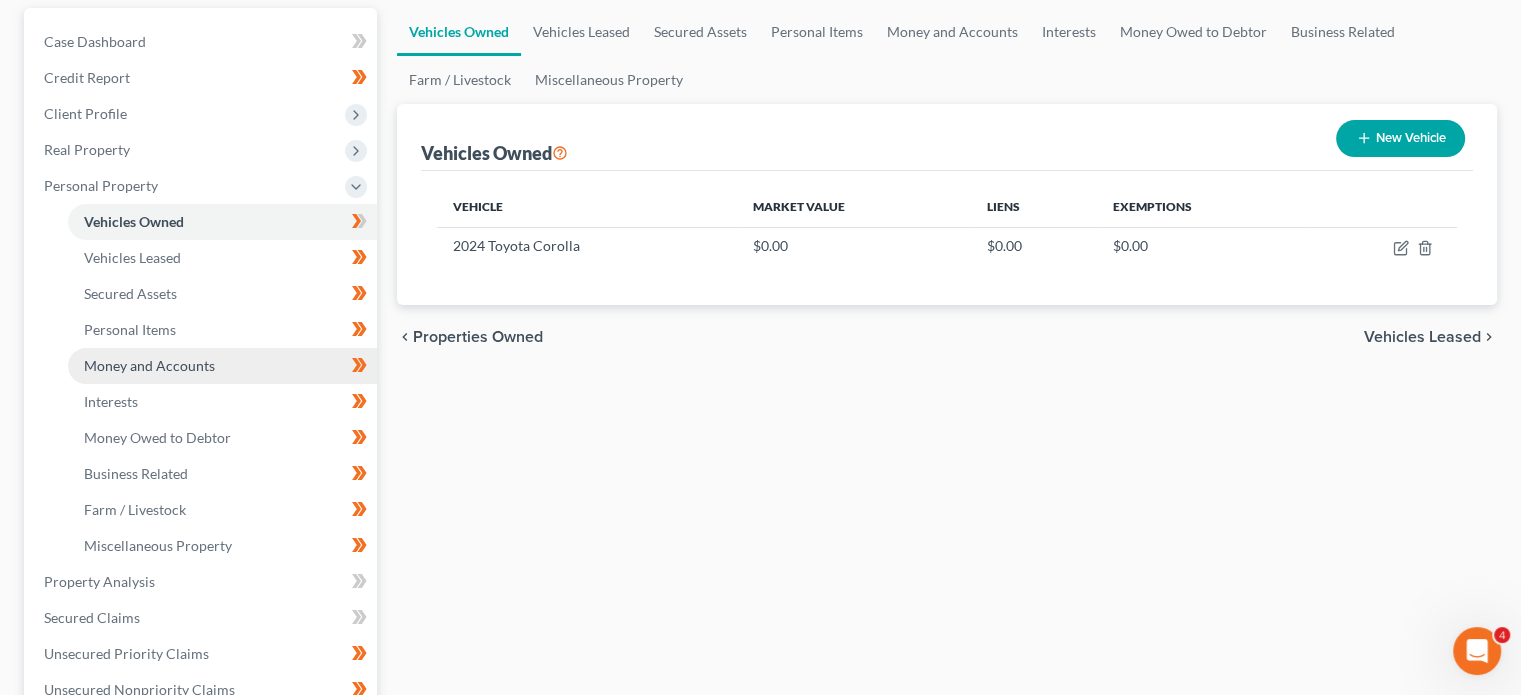 click on "Money and Accounts" at bounding box center (222, 366) 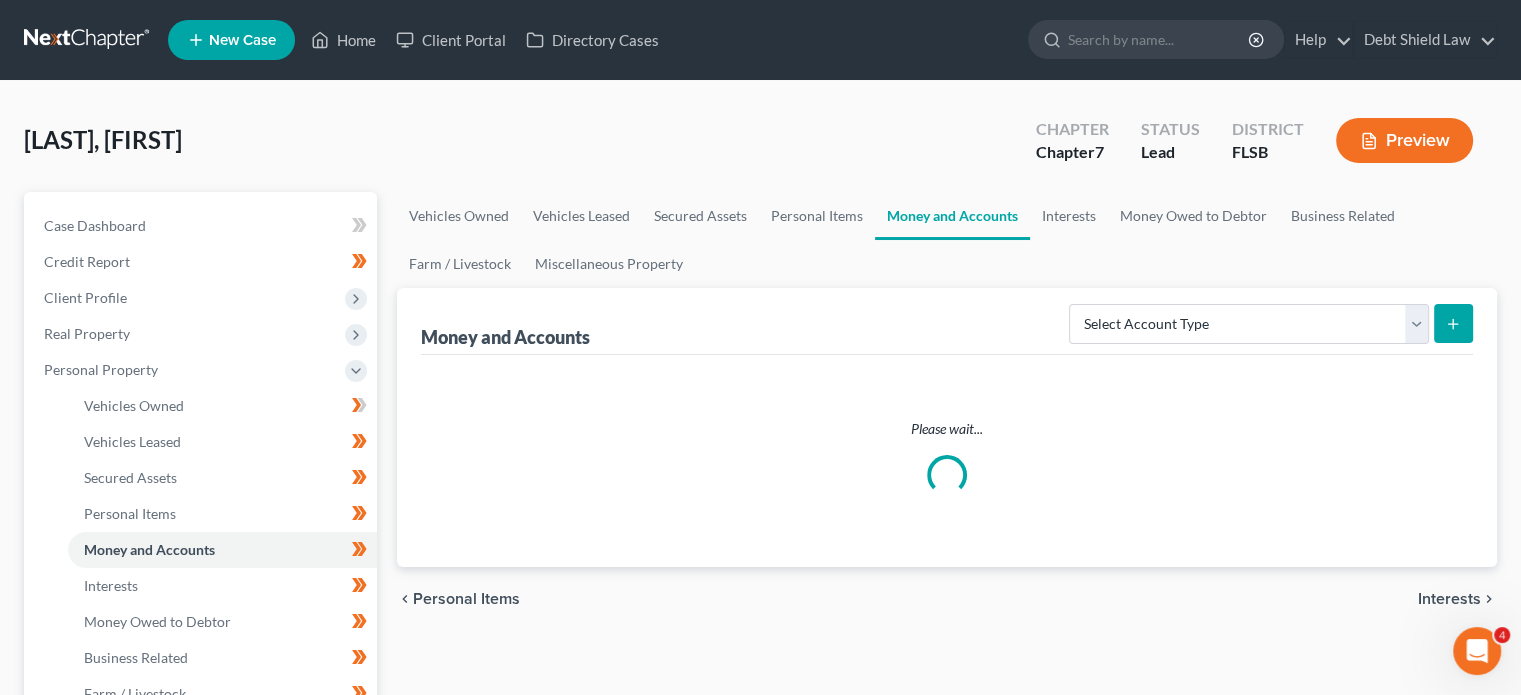 scroll, scrollTop: 275, scrollLeft: 0, axis: vertical 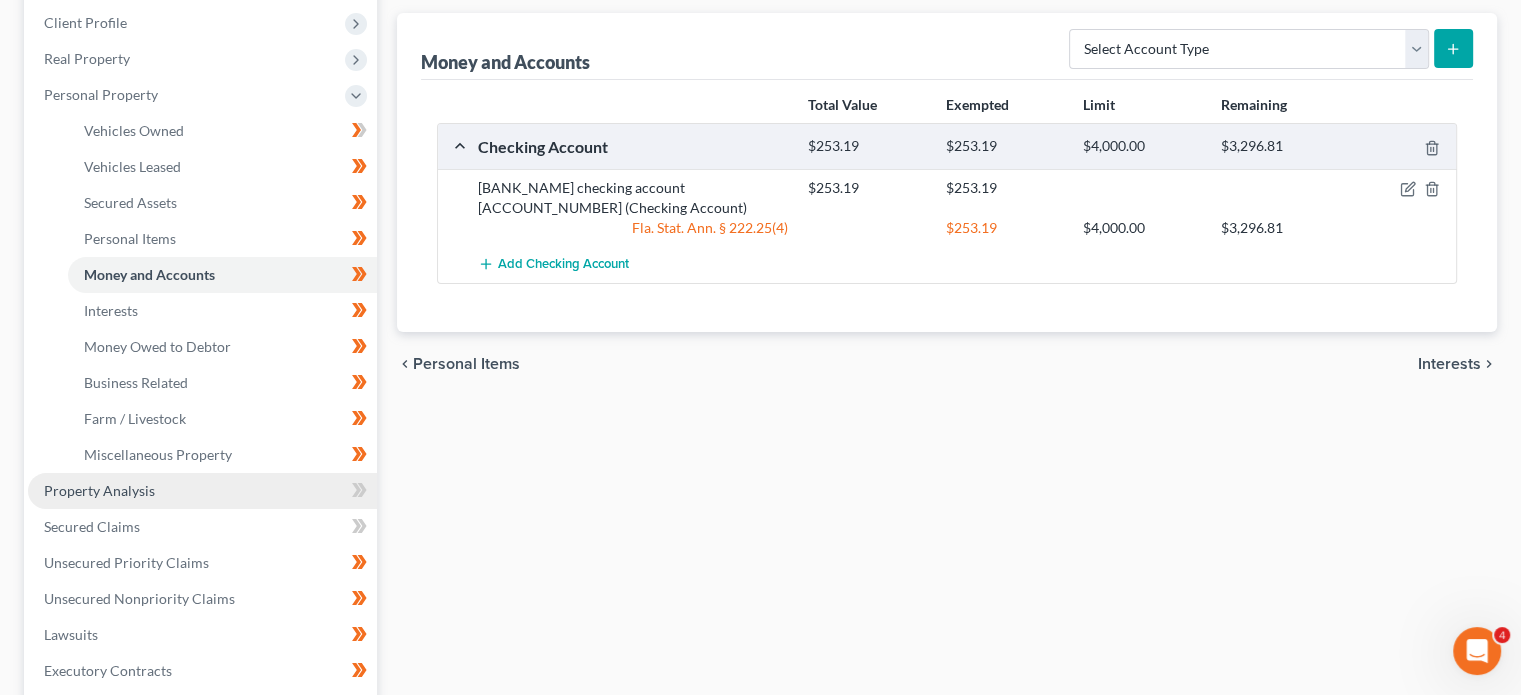 click on "Property Analysis" at bounding box center (202, 491) 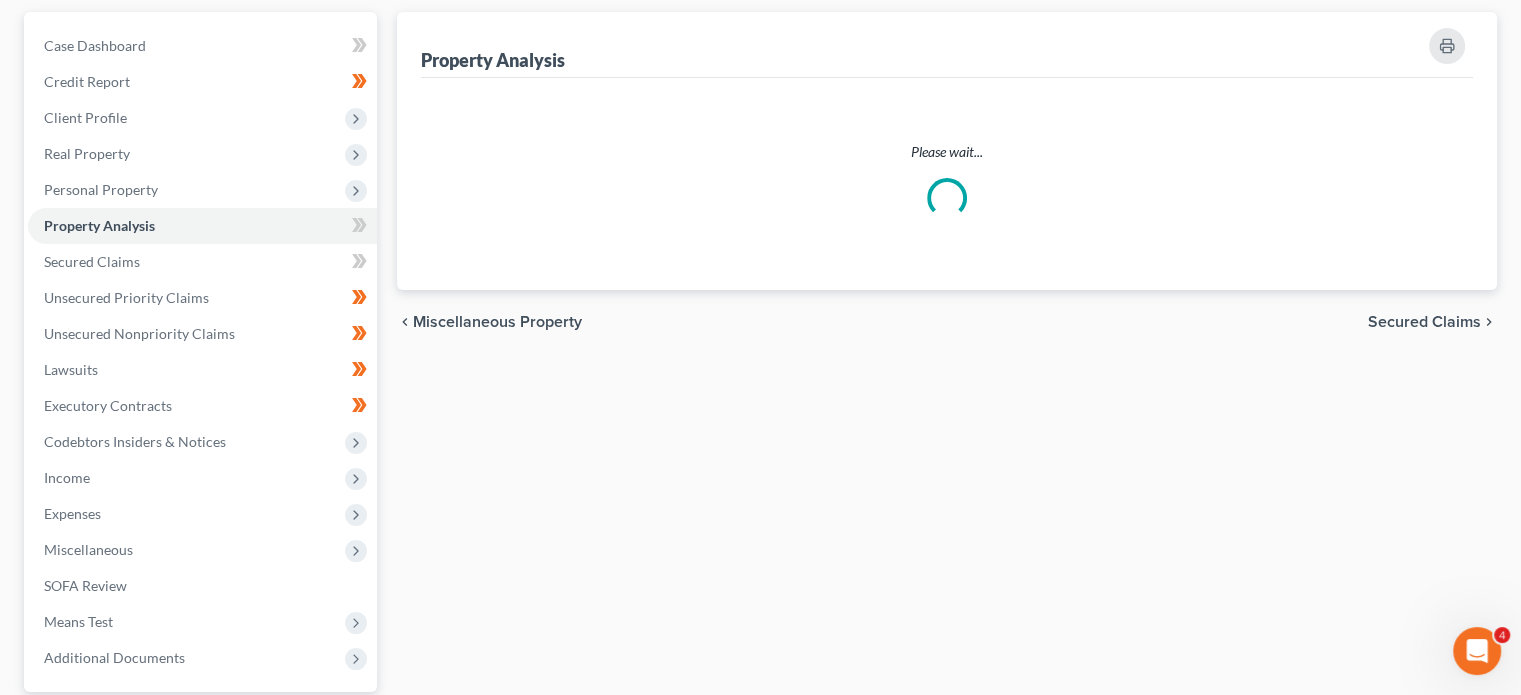 scroll, scrollTop: 195, scrollLeft: 0, axis: vertical 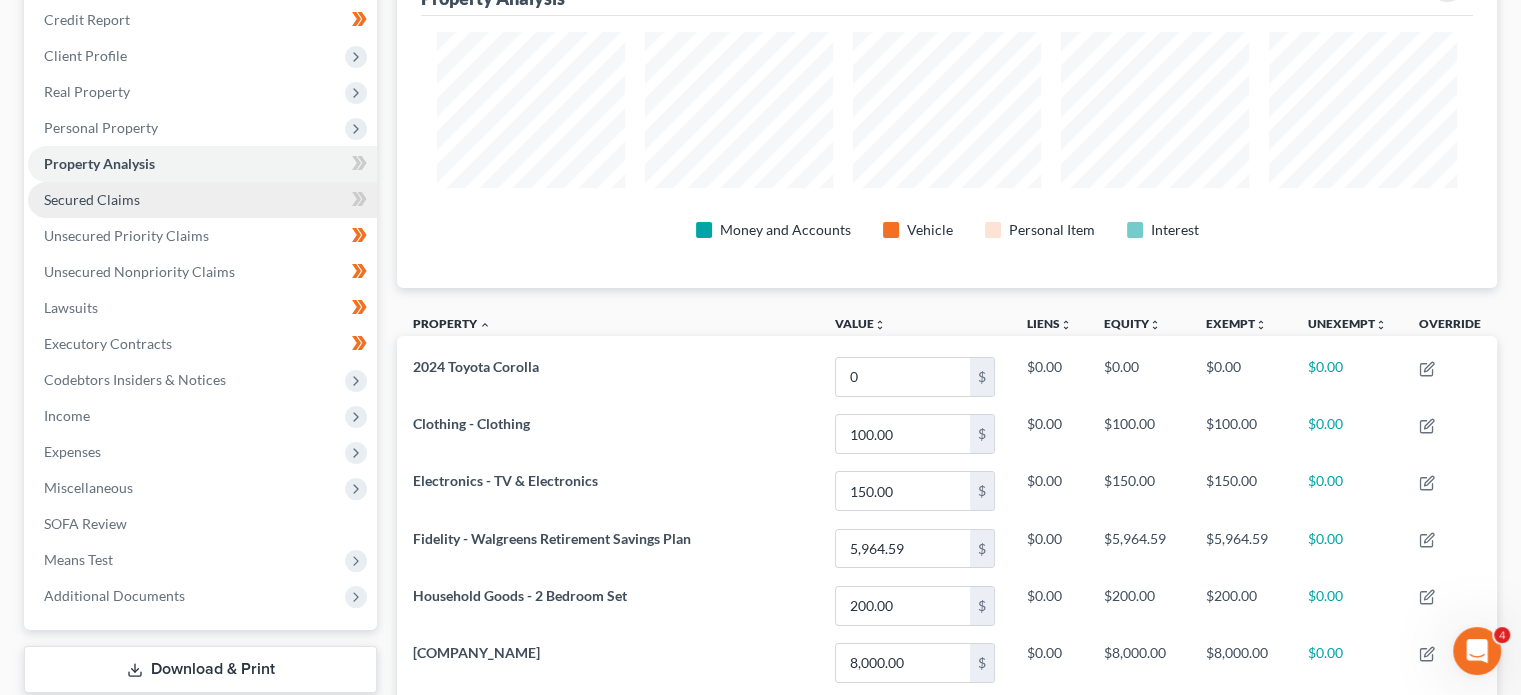 click on "Secured Claims" at bounding box center (202, 200) 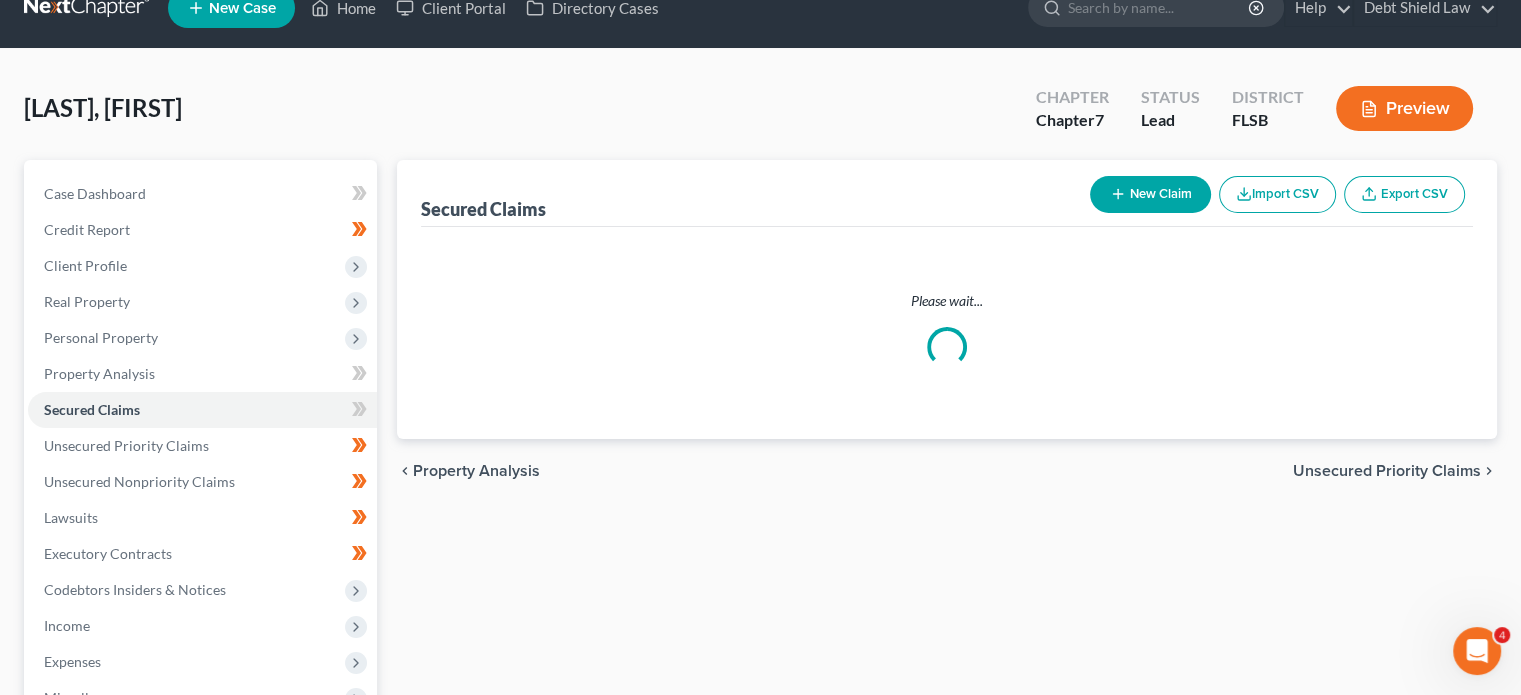 scroll, scrollTop: 0, scrollLeft: 0, axis: both 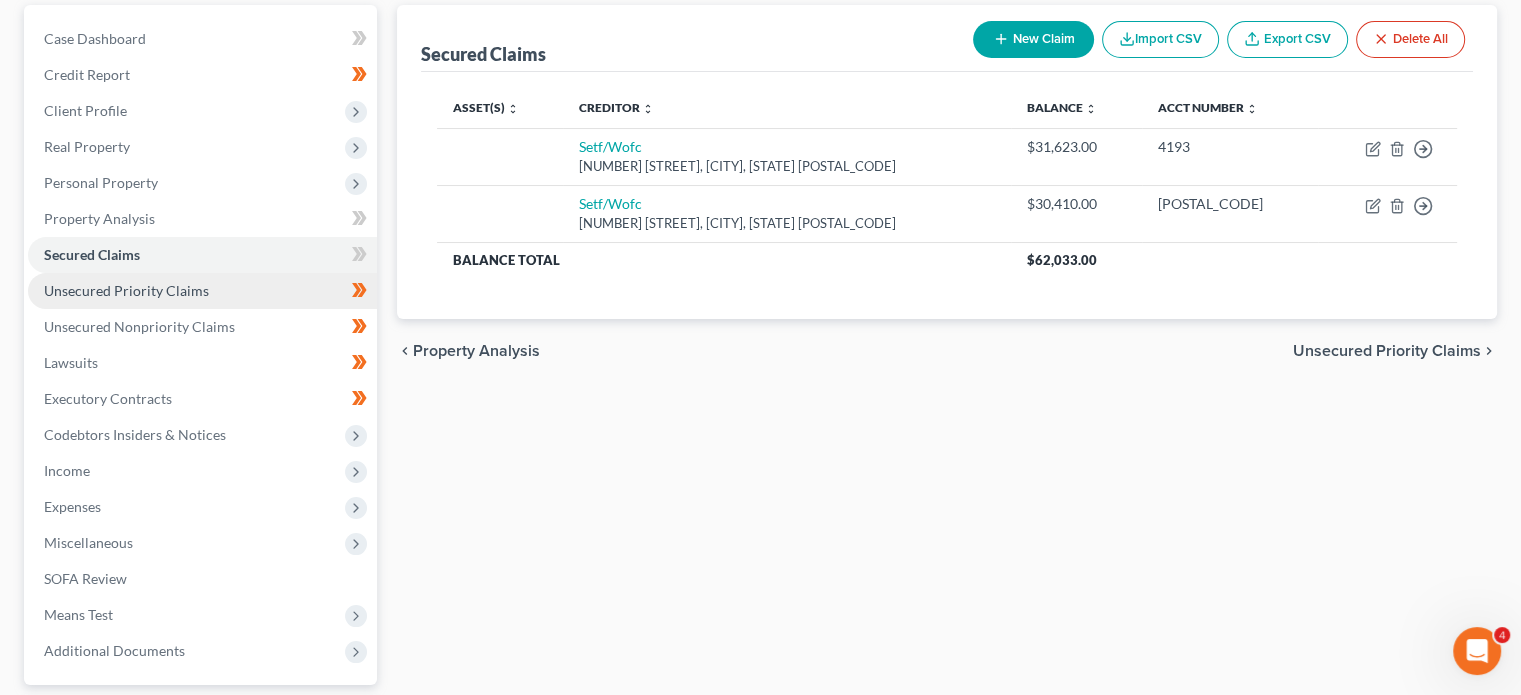 click on "Unsecured Priority Claims" at bounding box center [202, 291] 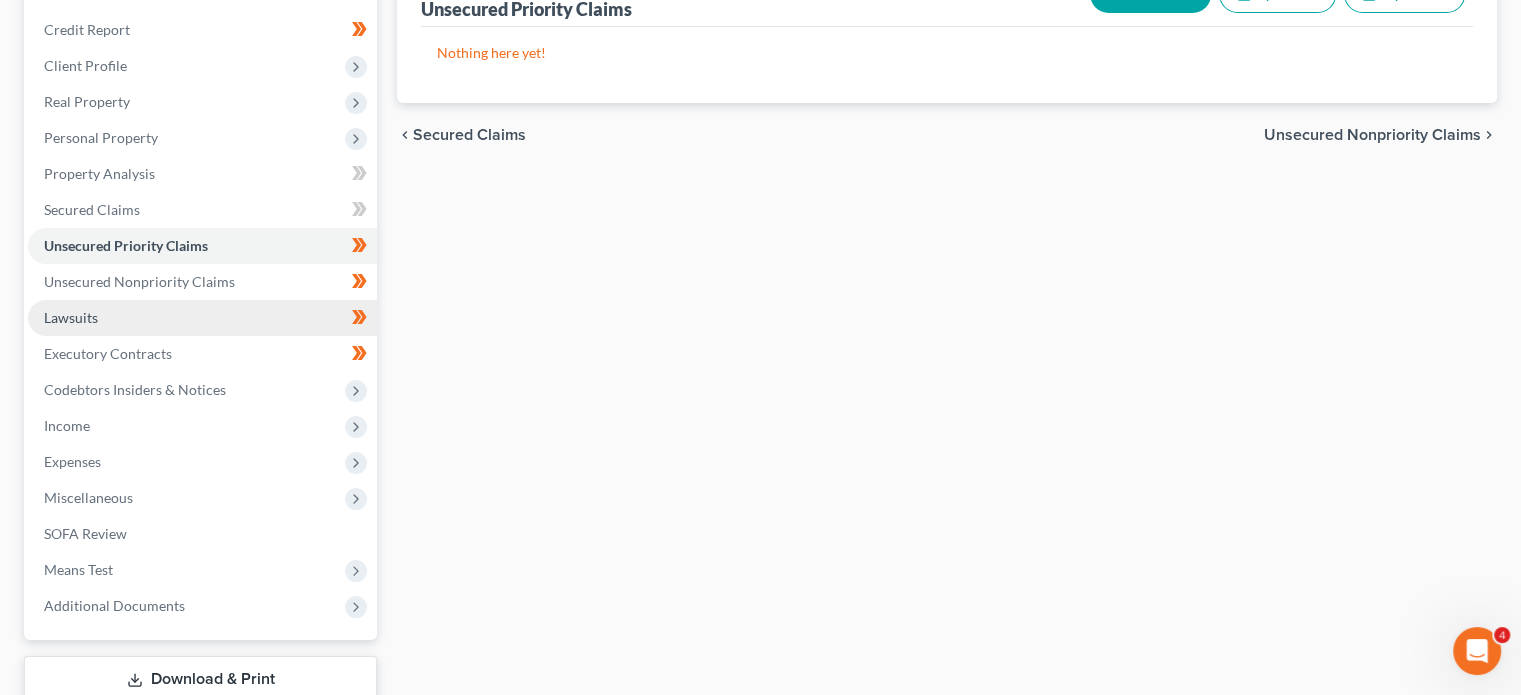 click on "Lawsuits" at bounding box center (202, 318) 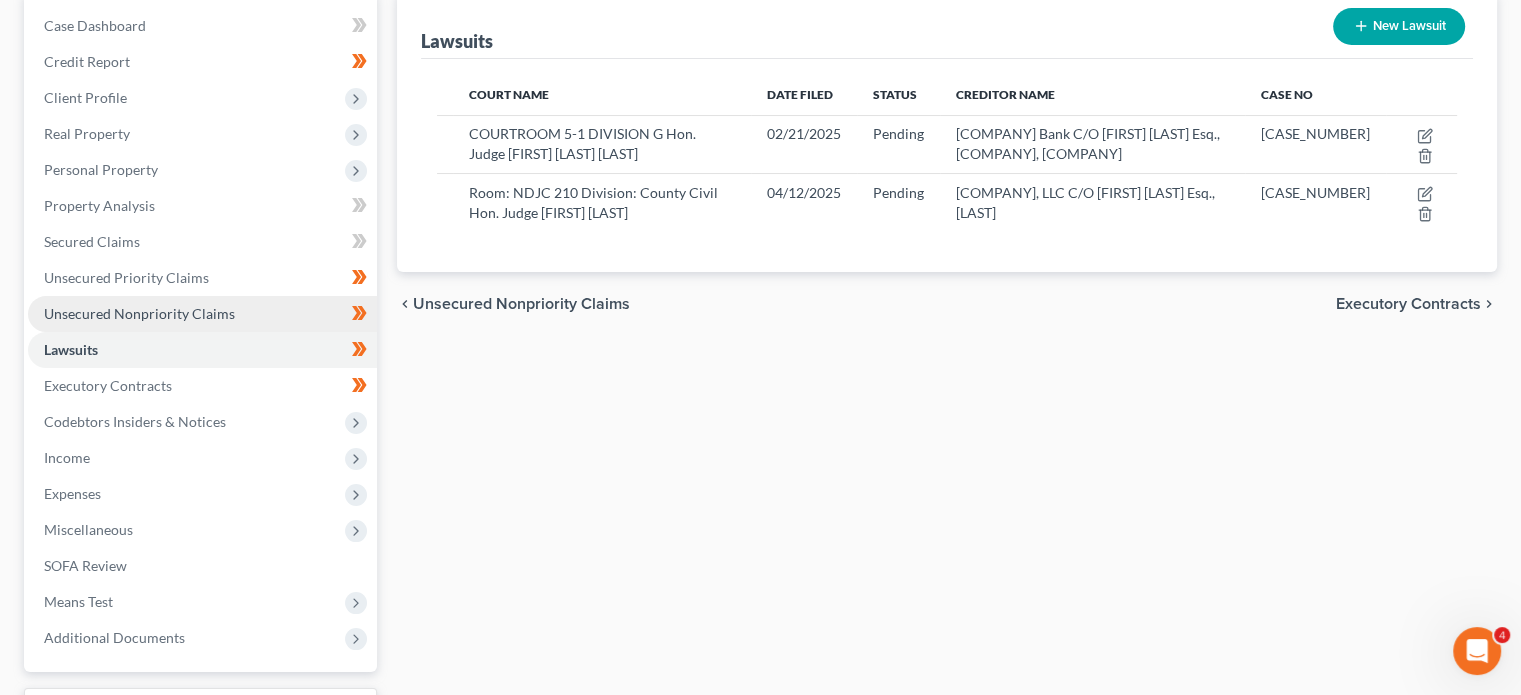 click on "Unsecured Nonpriority Claims" at bounding box center (139, 313) 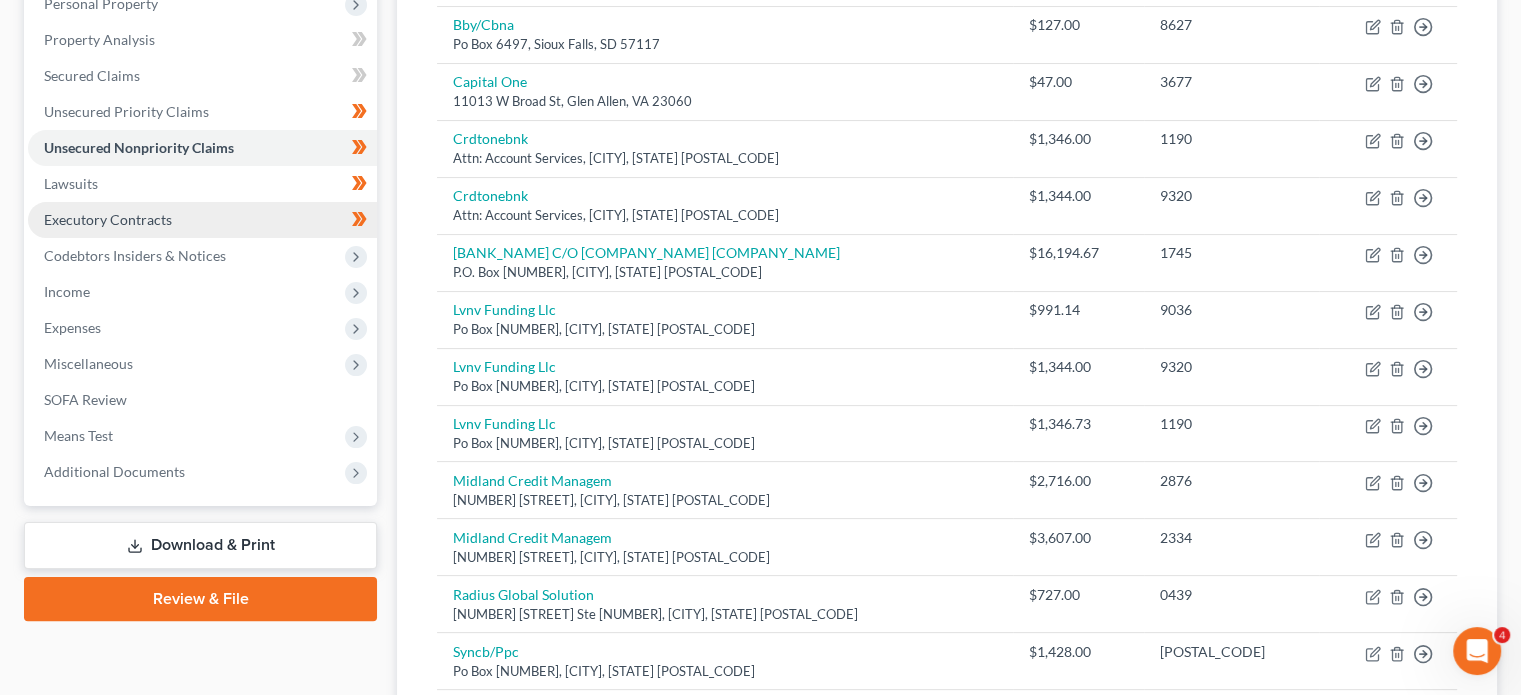 click on "Executory Contracts" at bounding box center [202, 220] 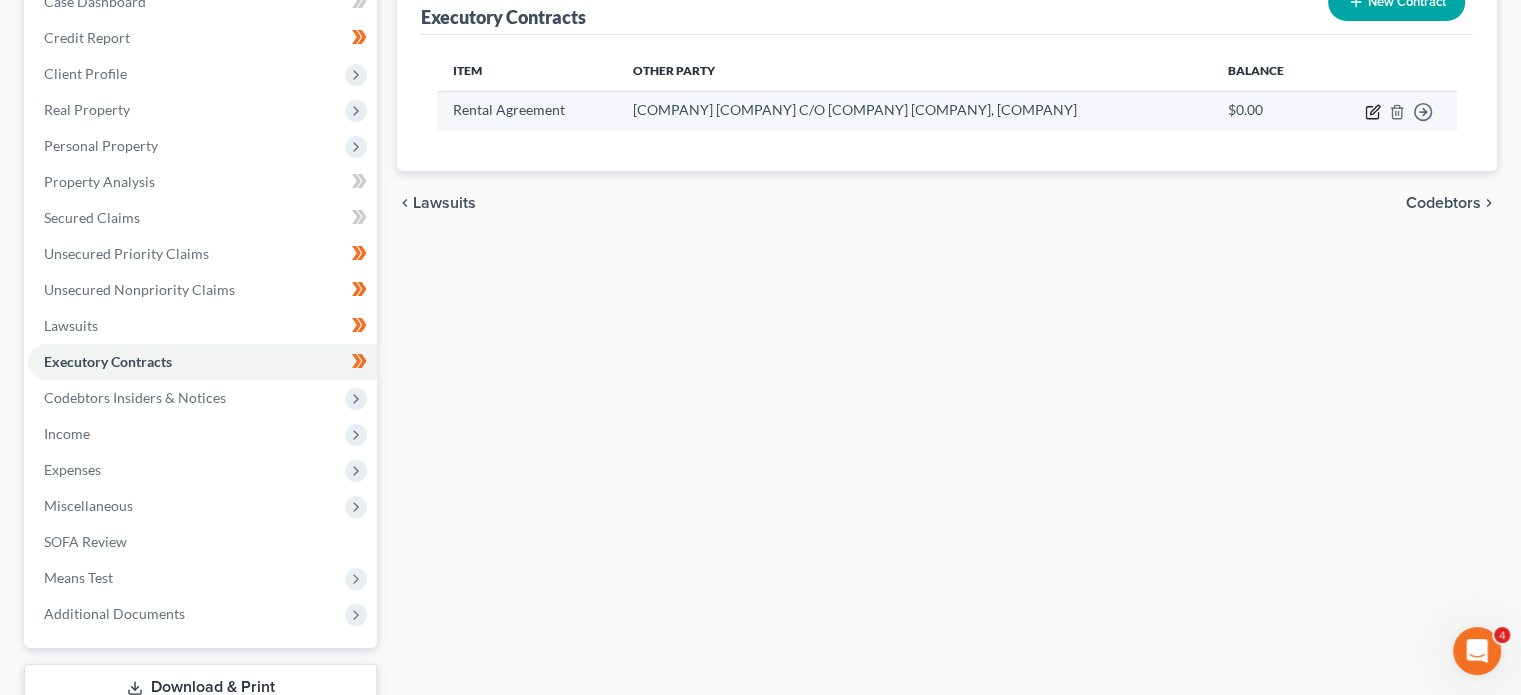 click 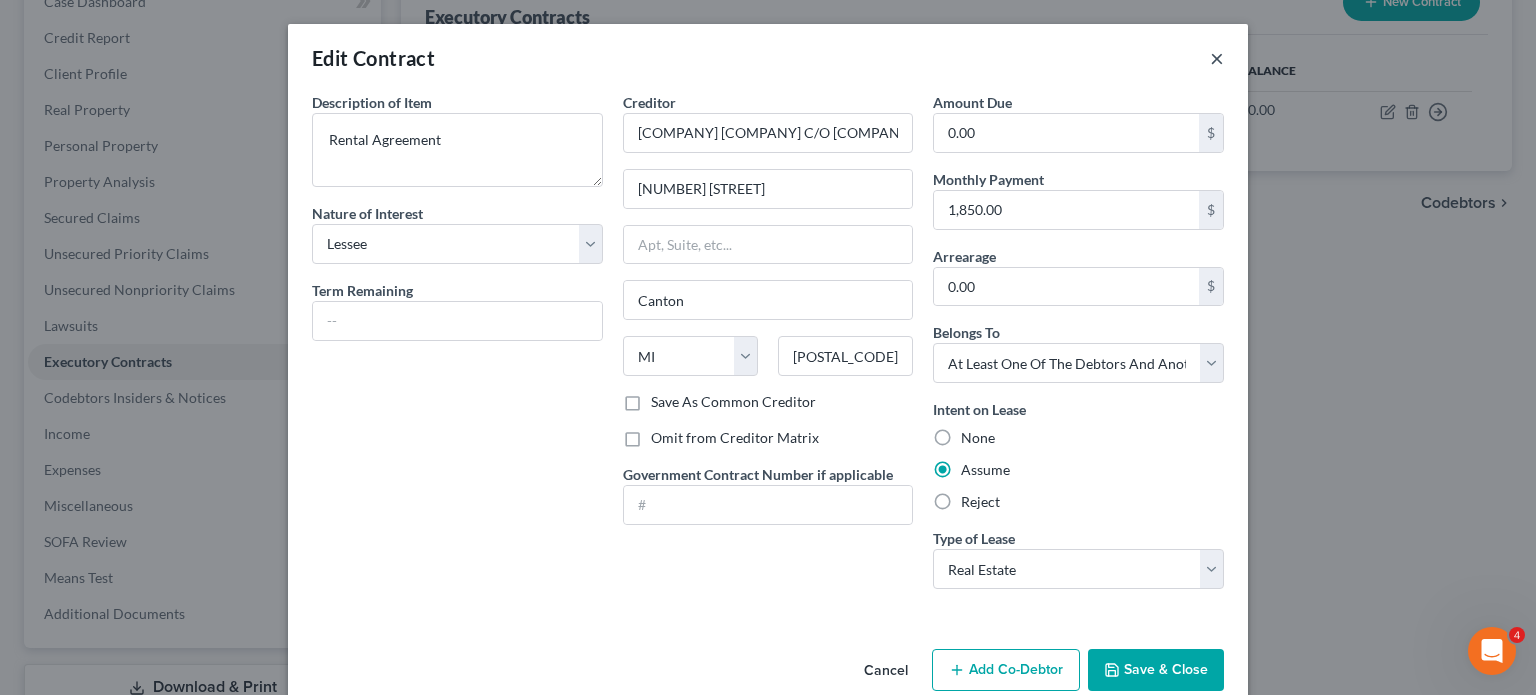 click on "×" at bounding box center [1217, 58] 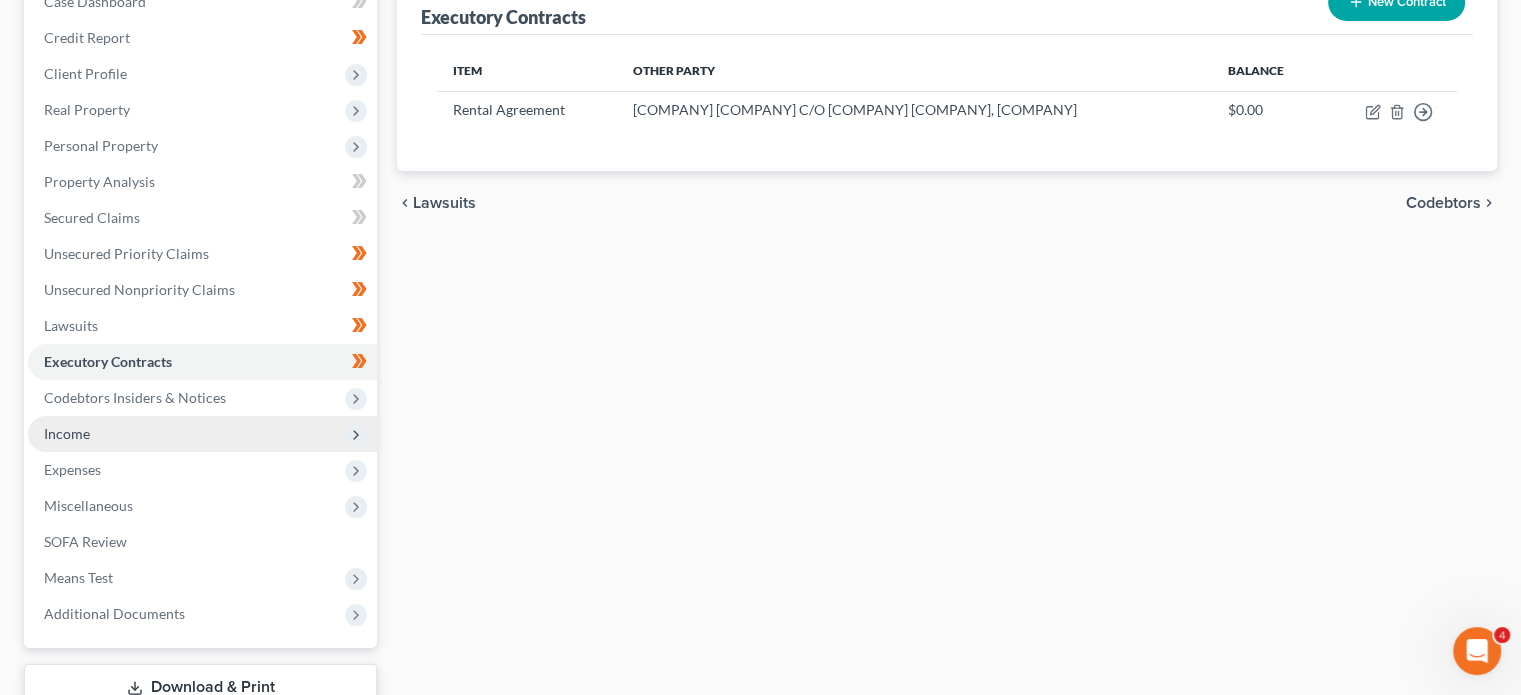 click on "Income" at bounding box center [202, 434] 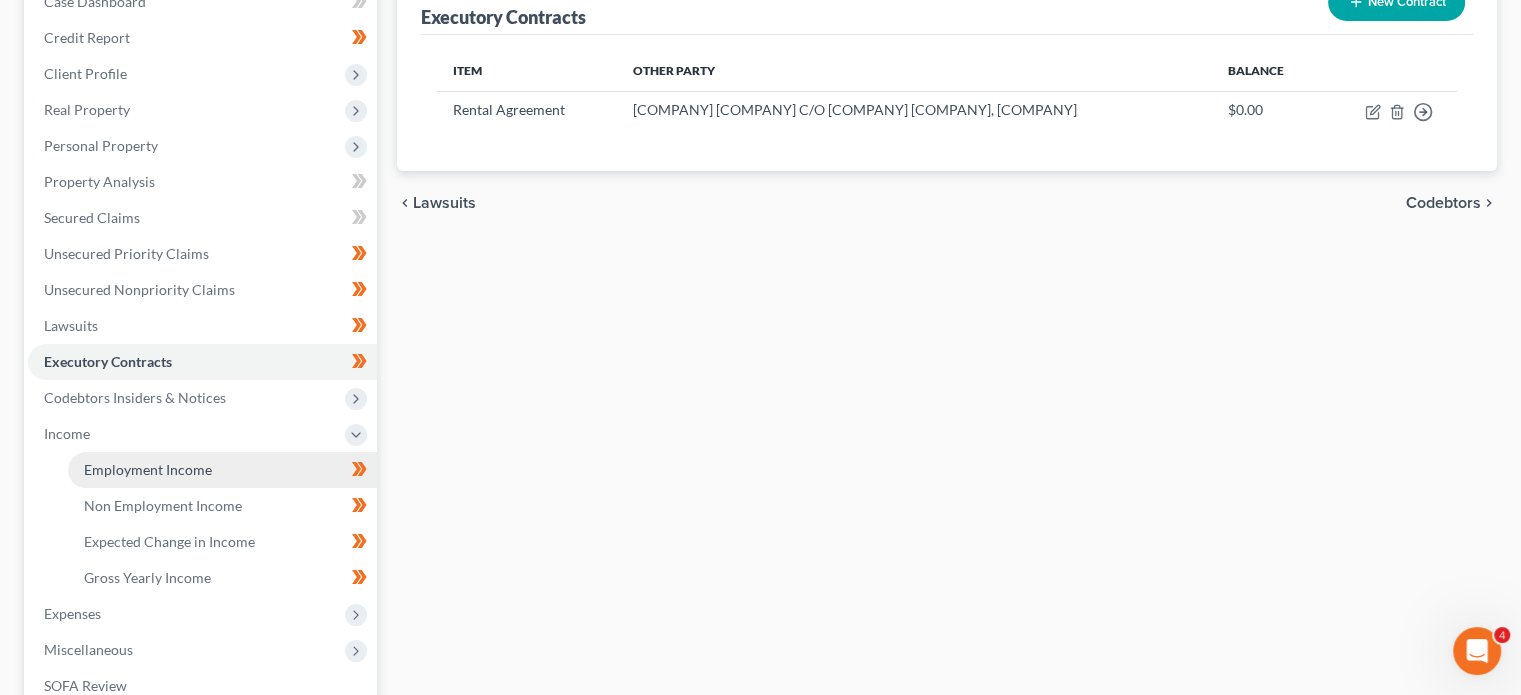 click on "Employment Income" at bounding box center (222, 470) 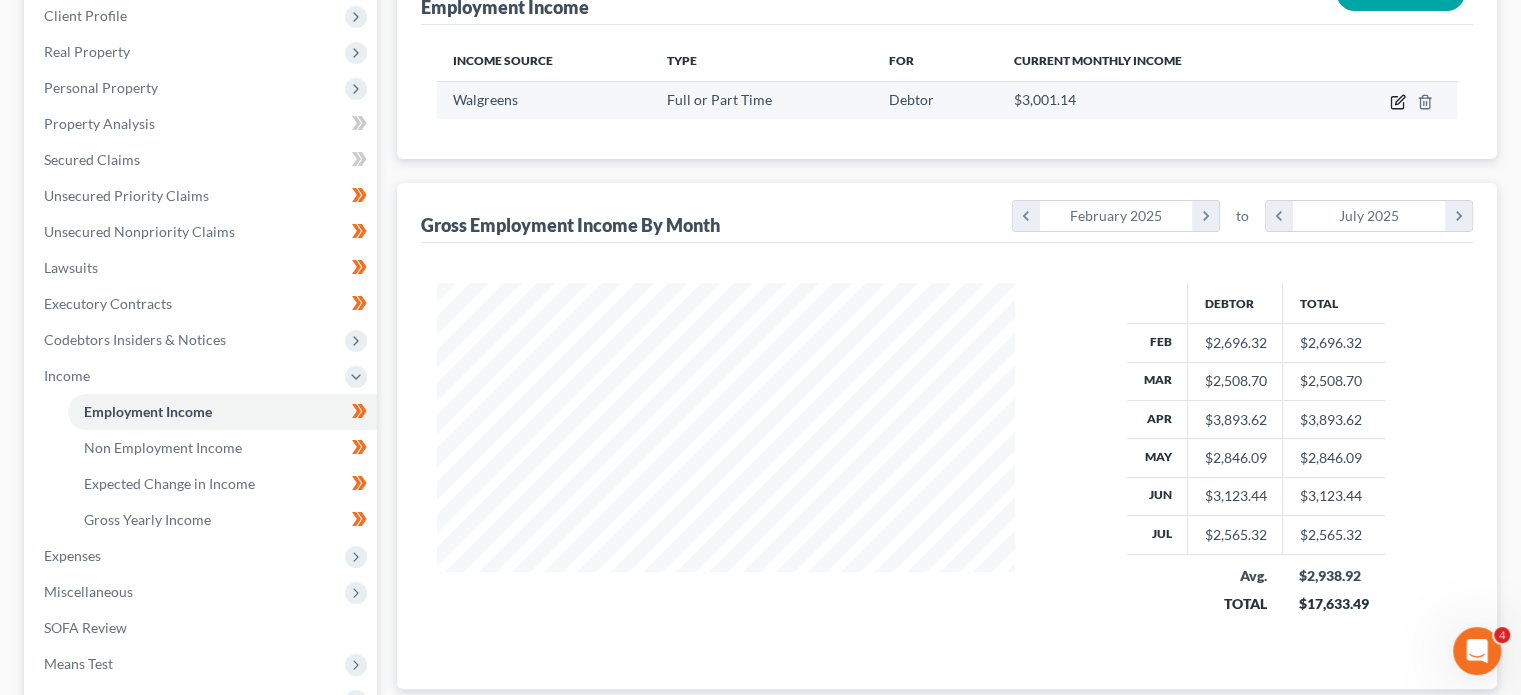 click 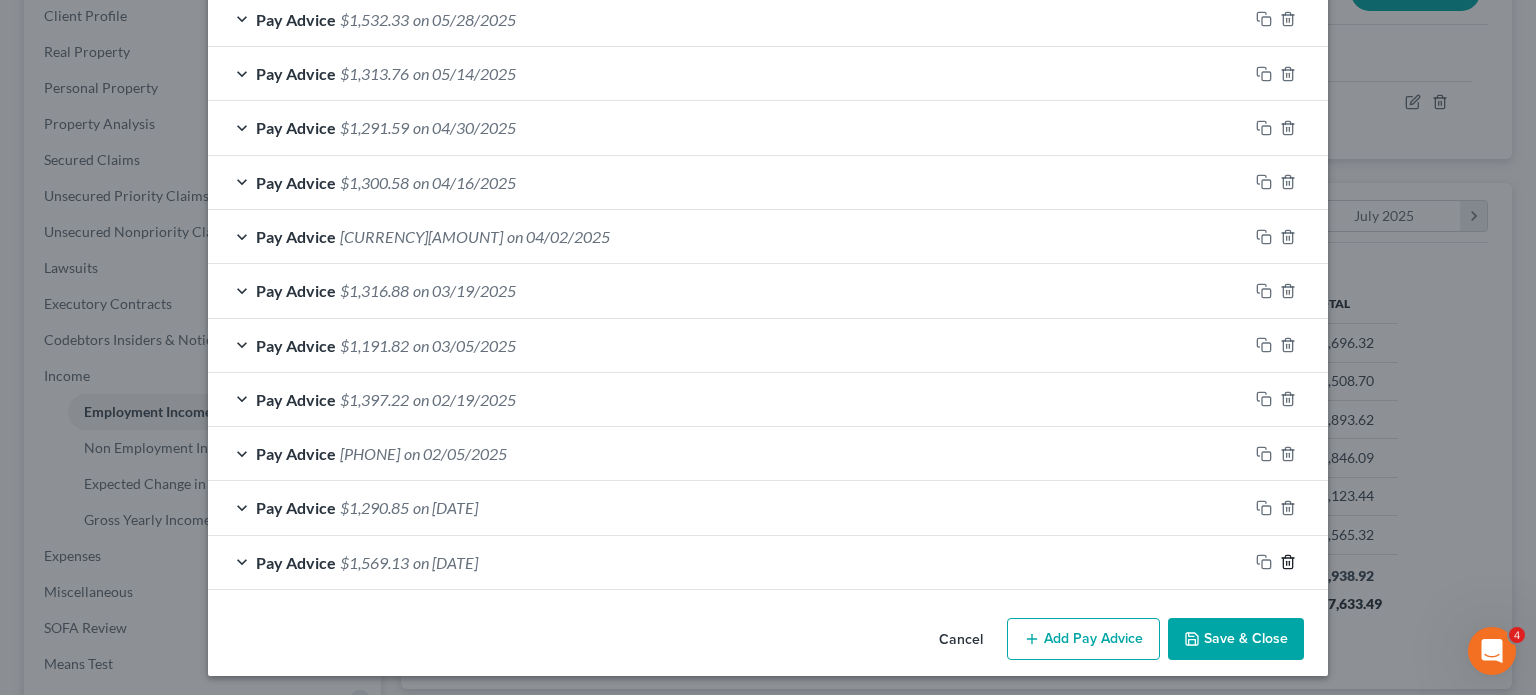 click 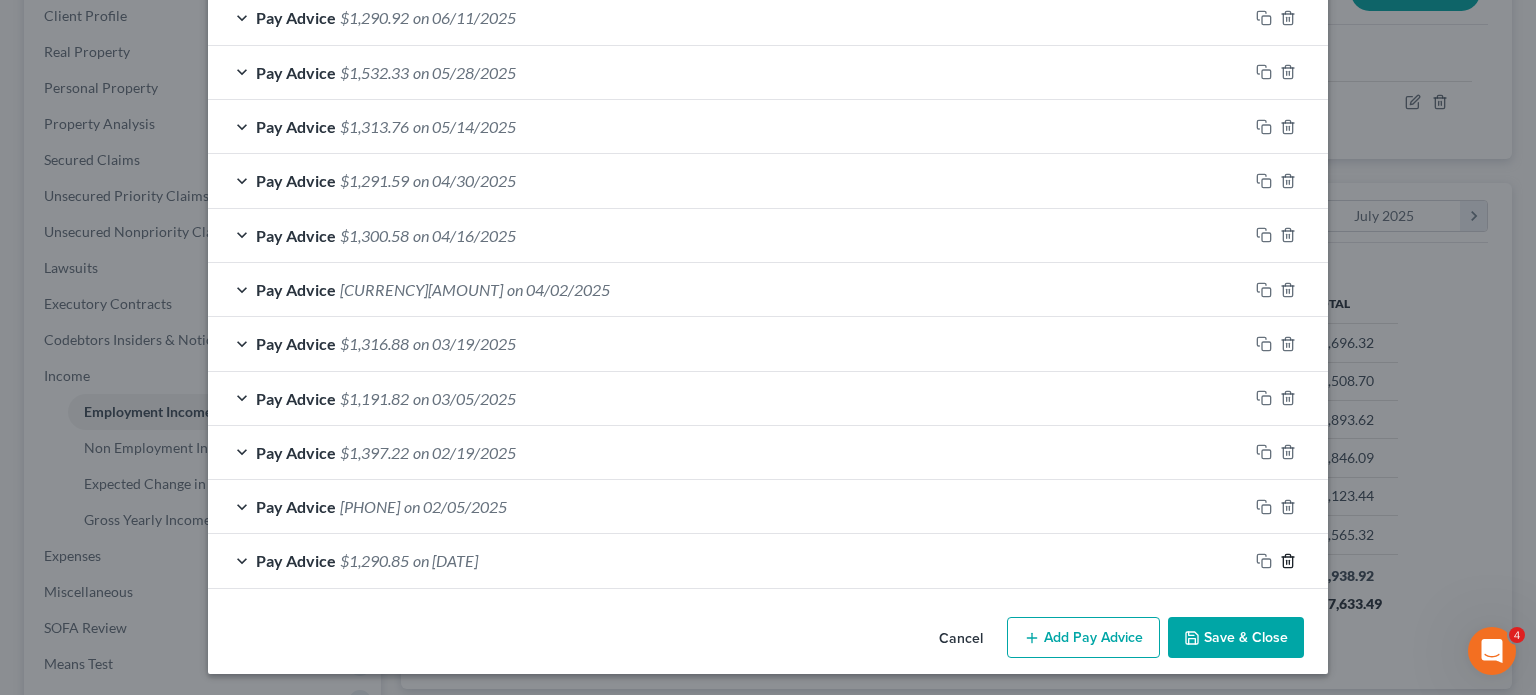 click 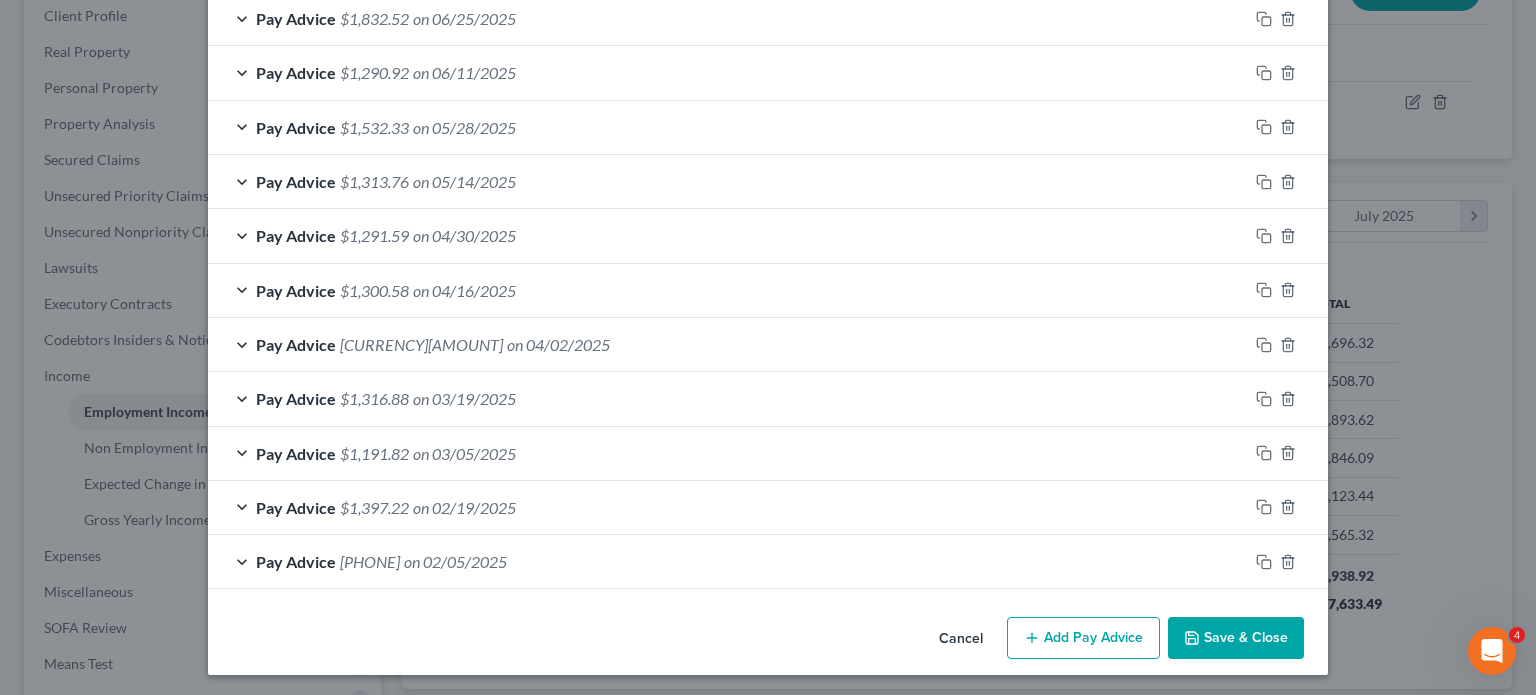 click on "Save & Close" at bounding box center (1236, 638) 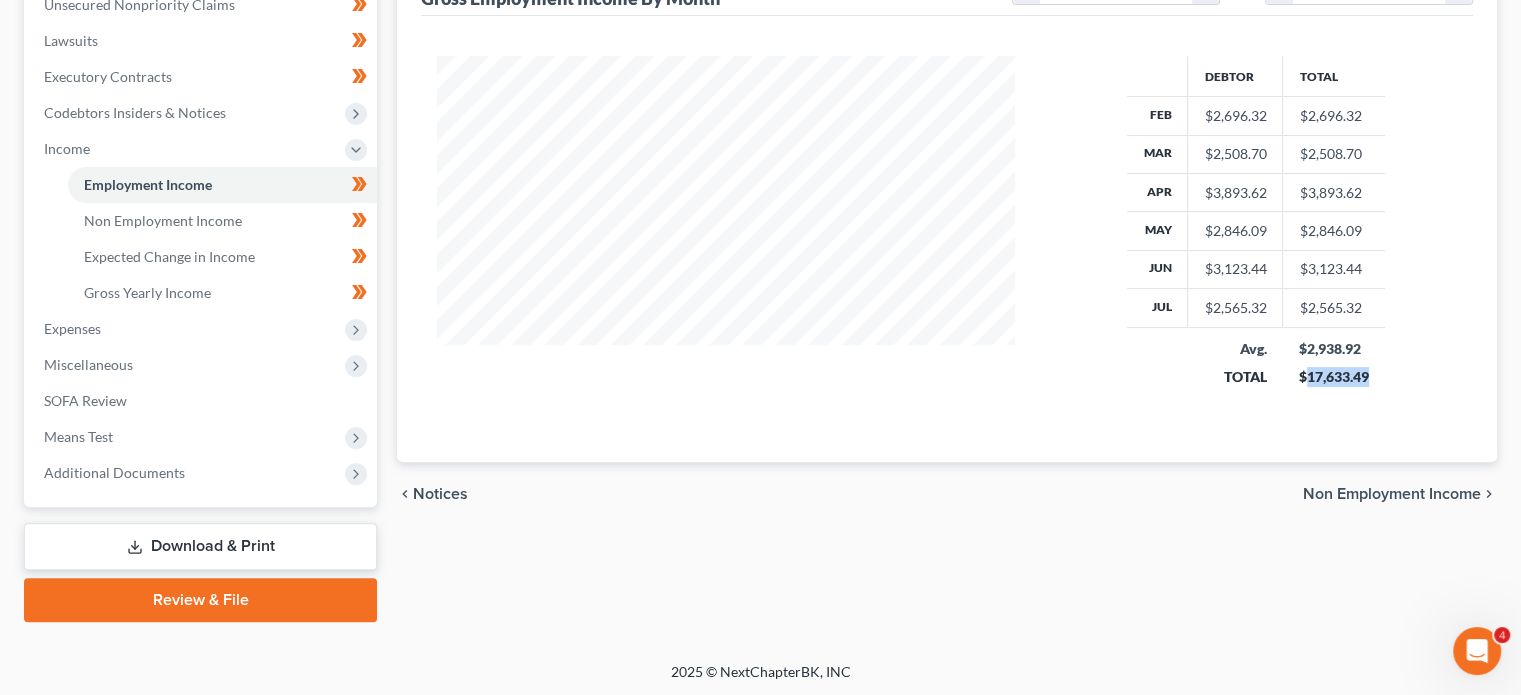 drag, startPoint x: 1310, startPoint y: 367, endPoint x: 1425, endPoint y: 371, distance: 115.06954 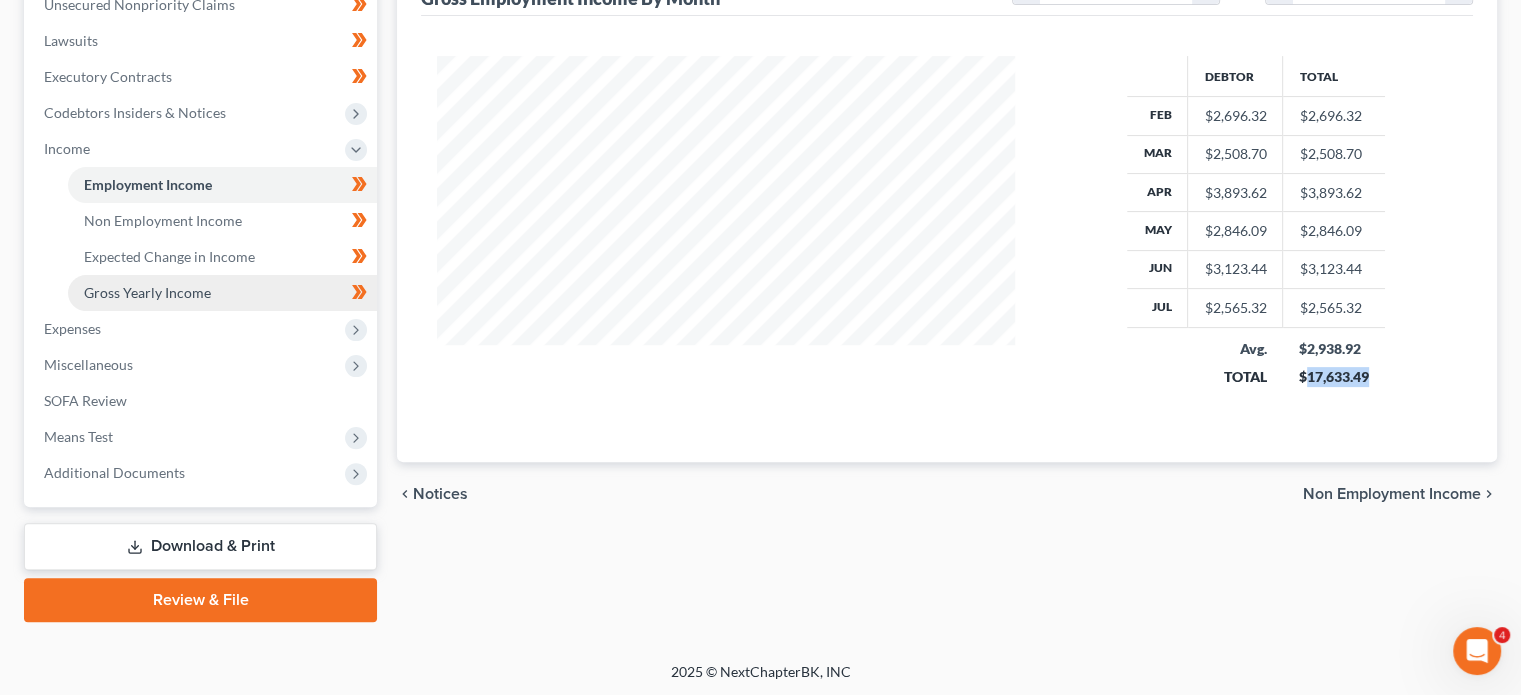 click on "Gross Yearly Income" at bounding box center [147, 292] 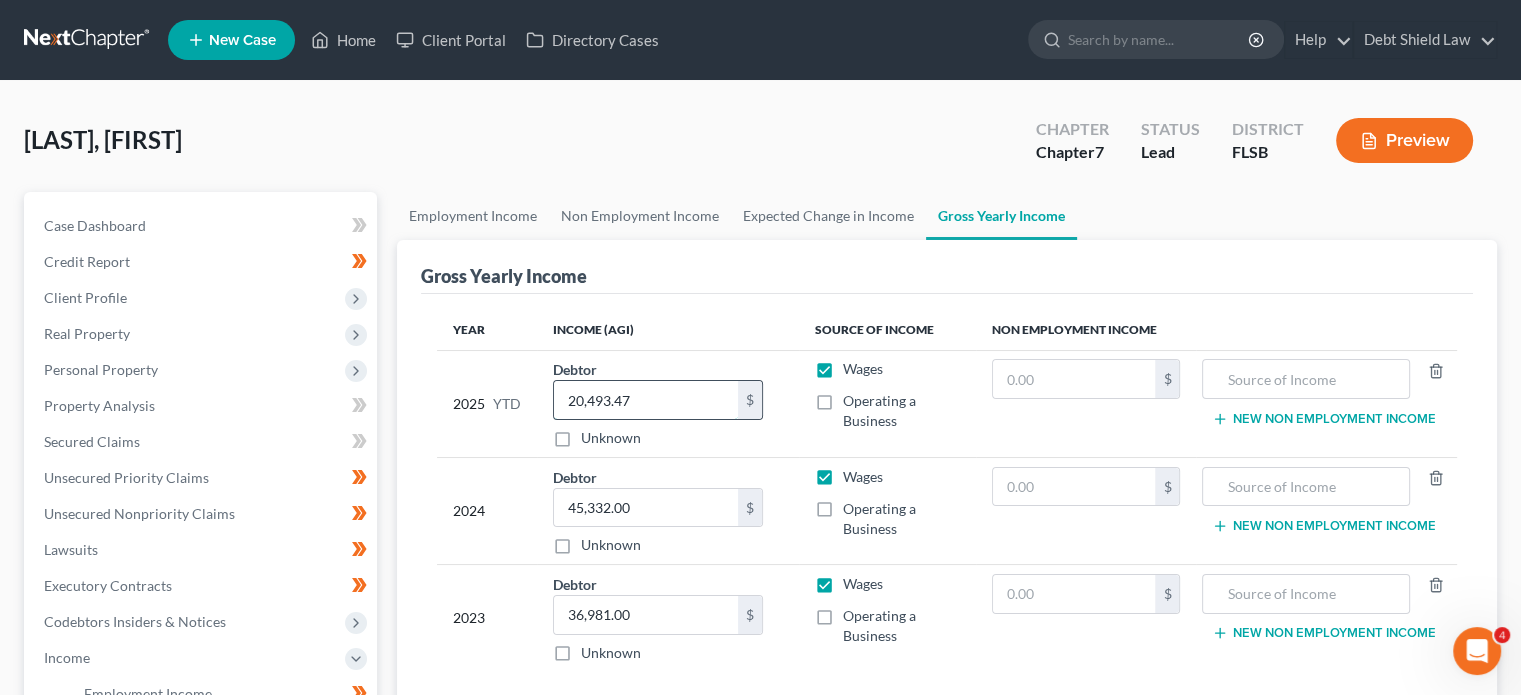 click on "20,493.47" at bounding box center [646, 400] 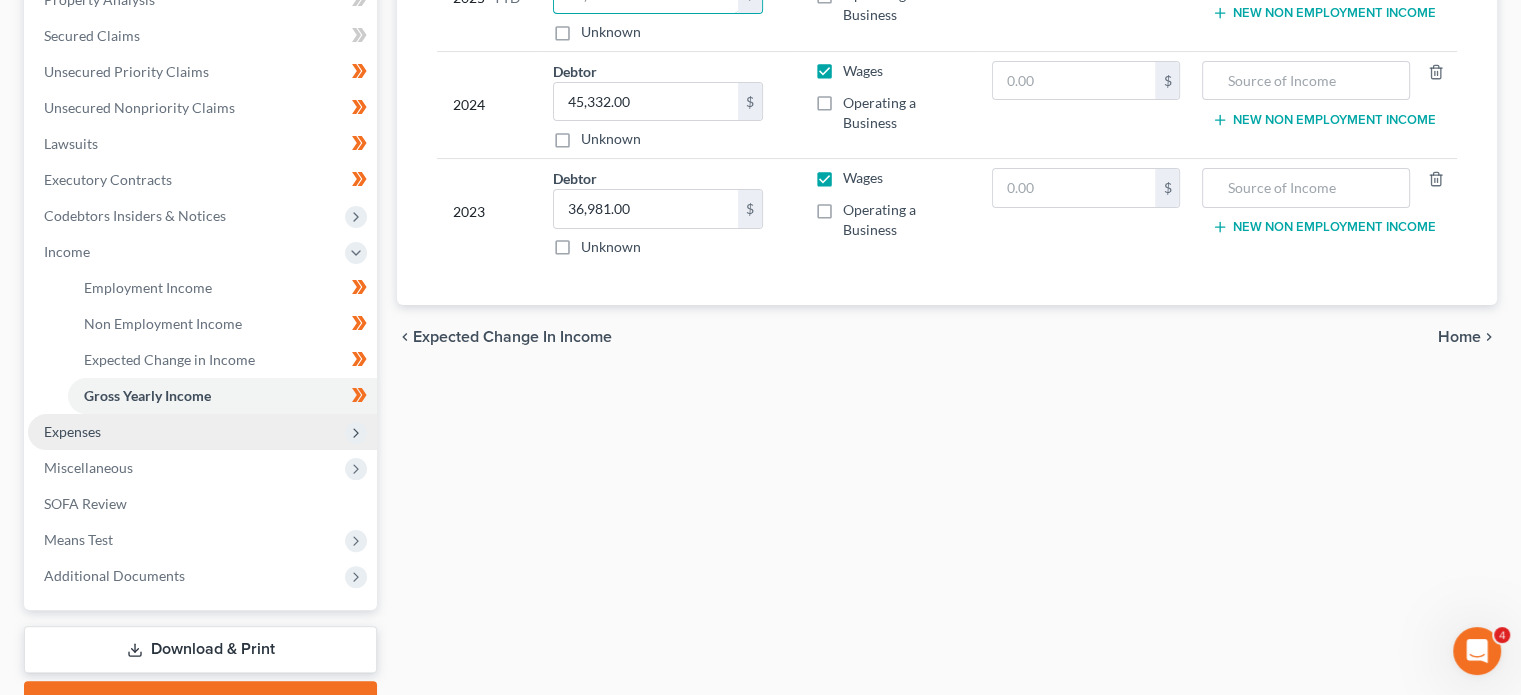 type on "17,633.49" 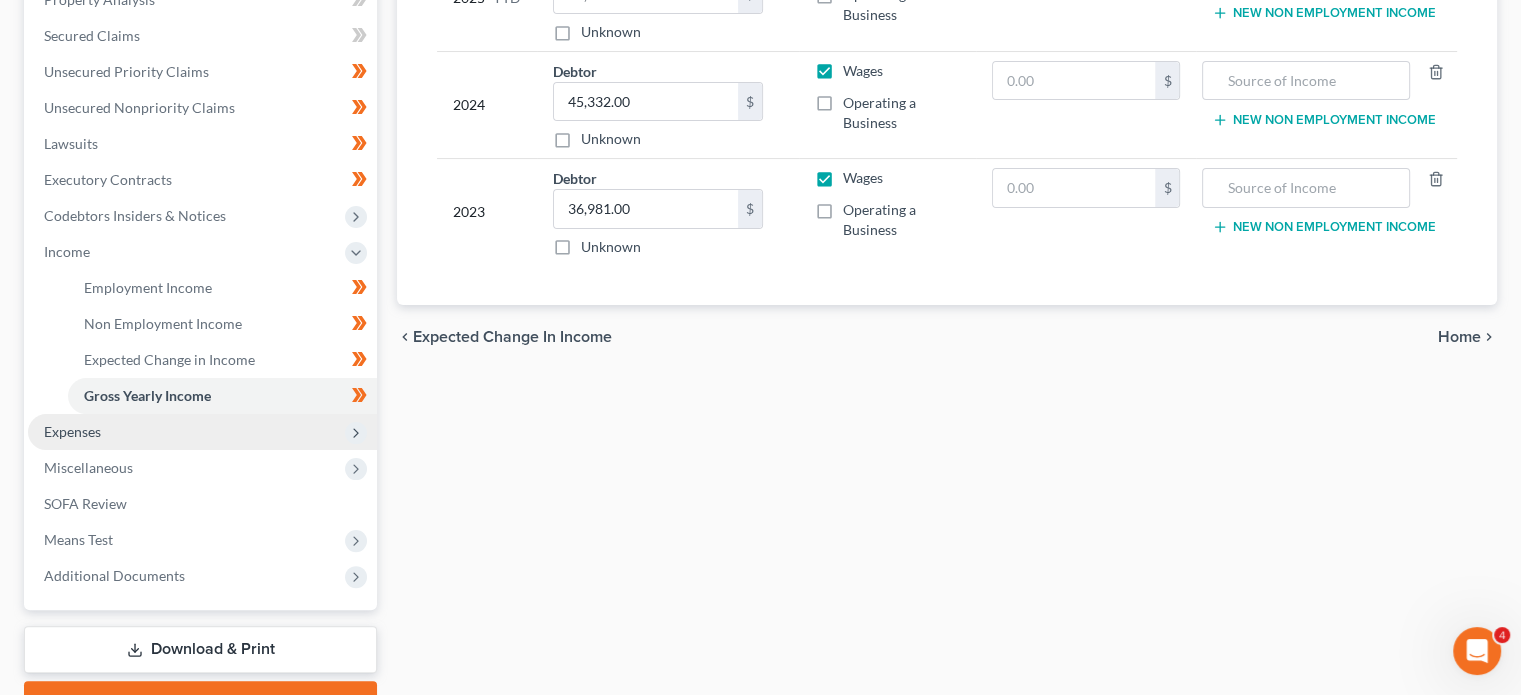 click on "Expenses" at bounding box center (202, 432) 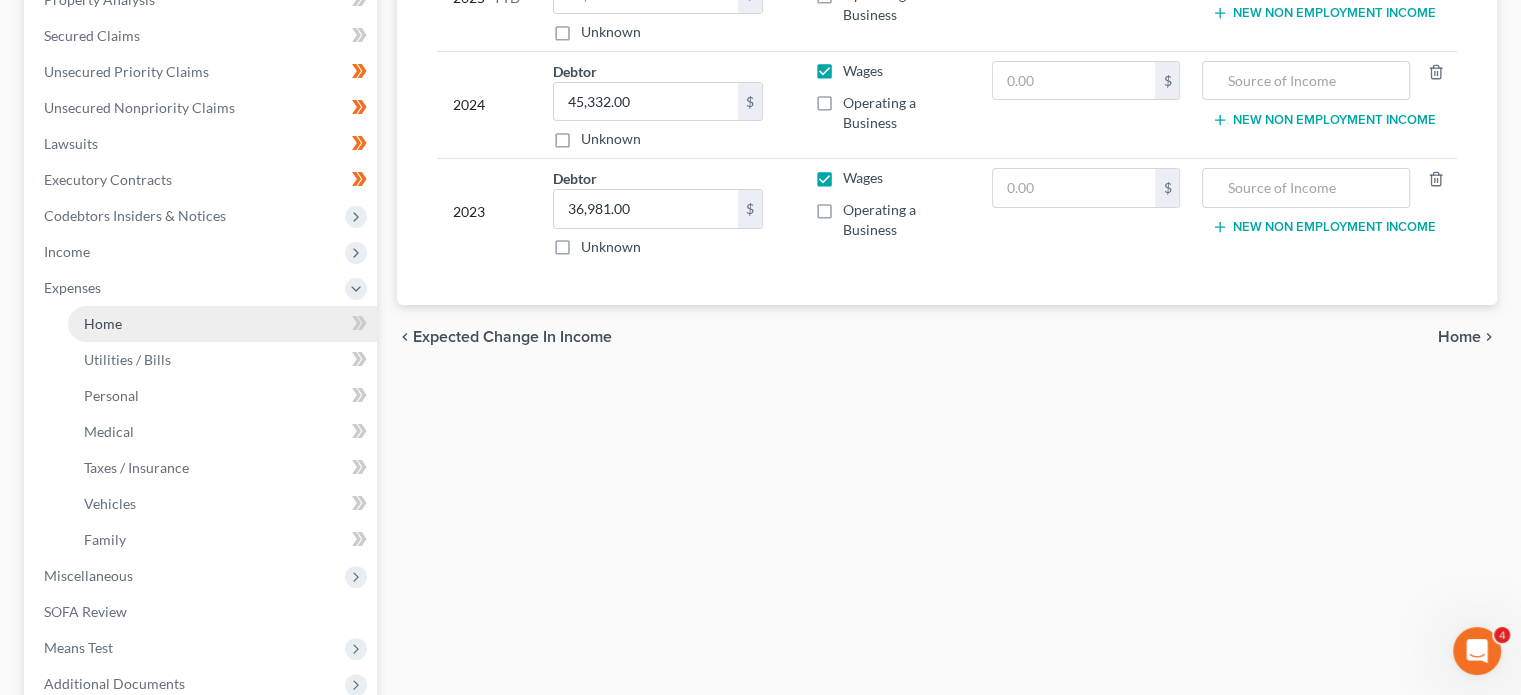 click on "Home" at bounding box center (222, 324) 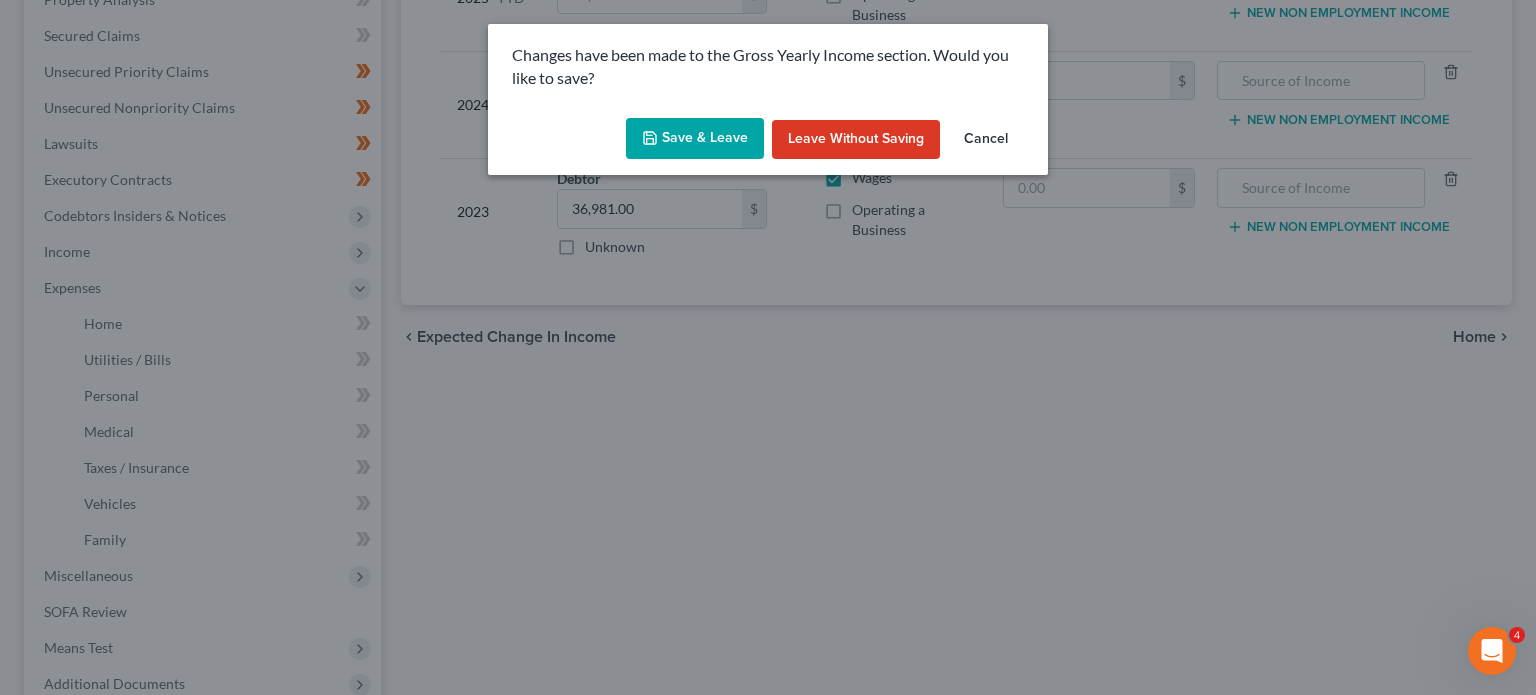 click on "Save & Leave" at bounding box center [695, 139] 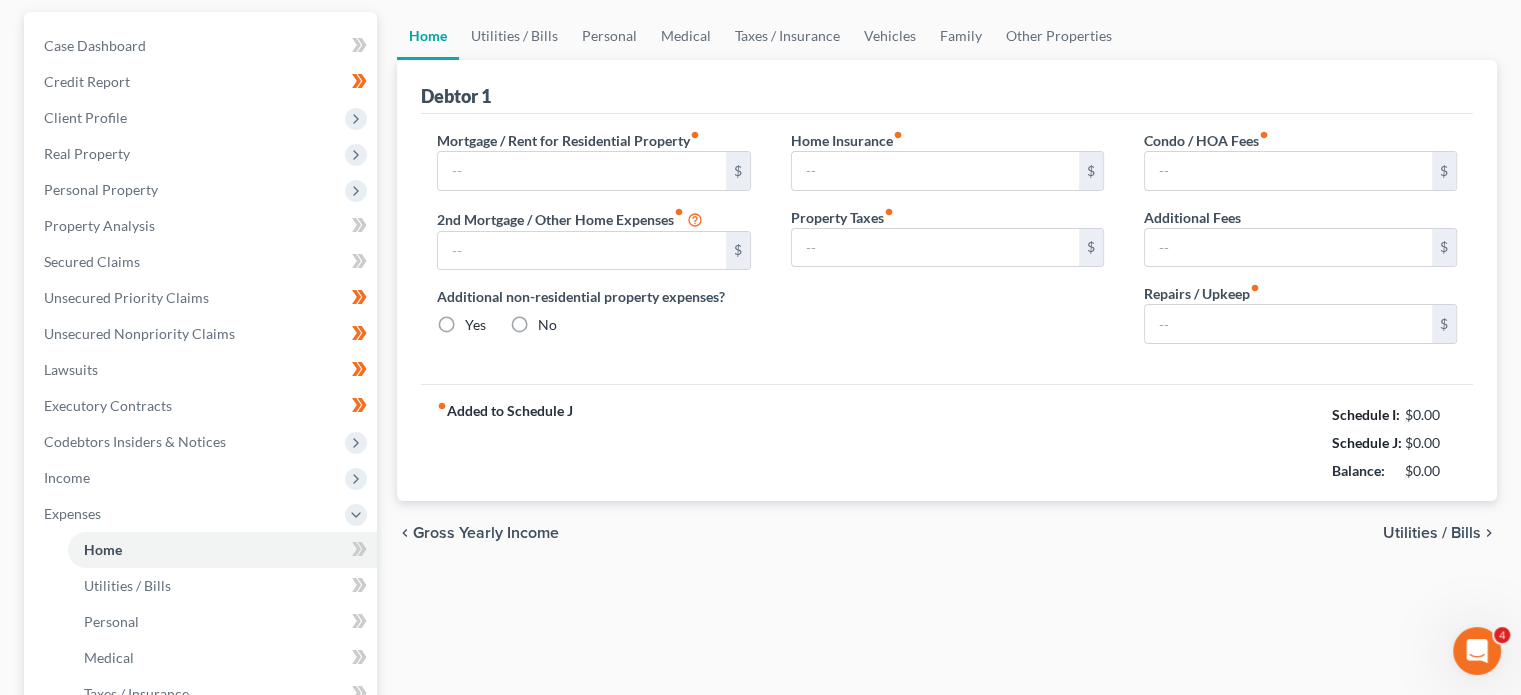 type on "1,850.00" 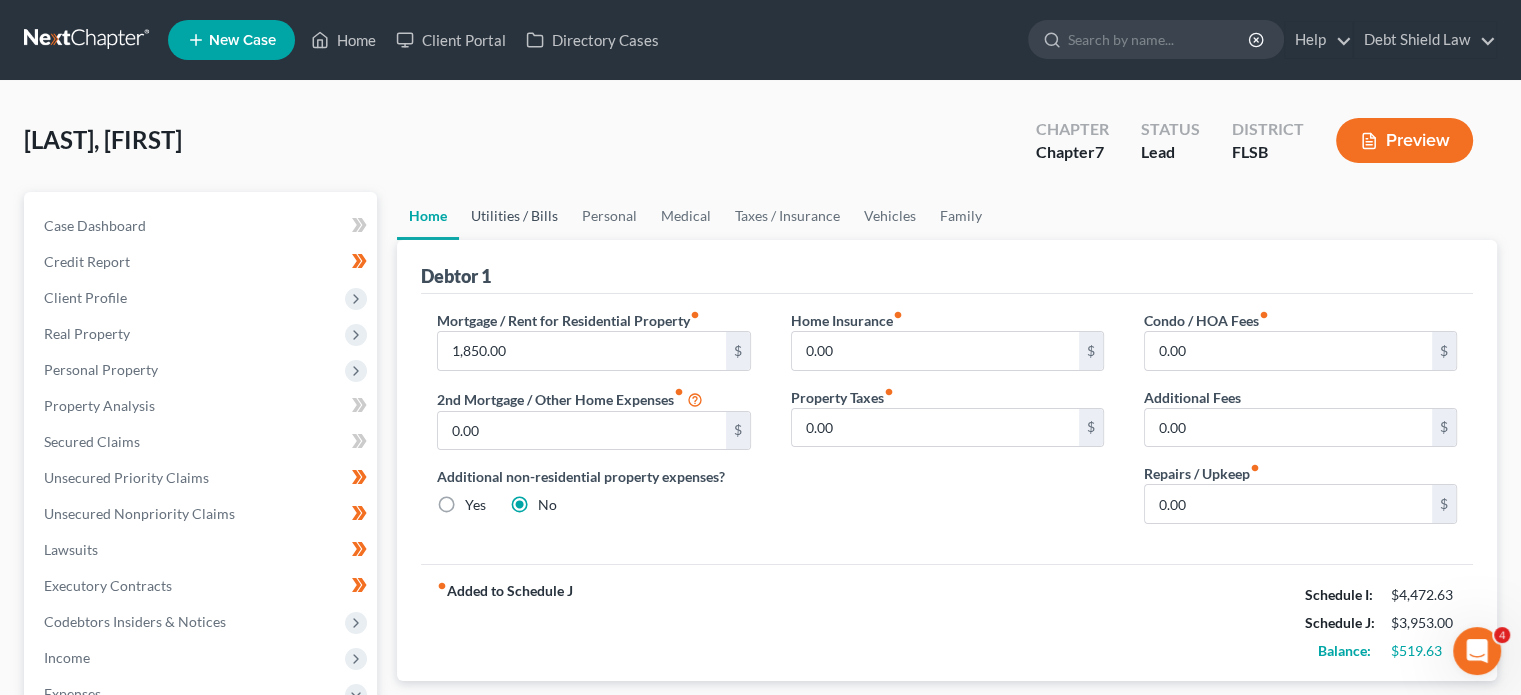 click on "Utilities / Bills" at bounding box center (514, 216) 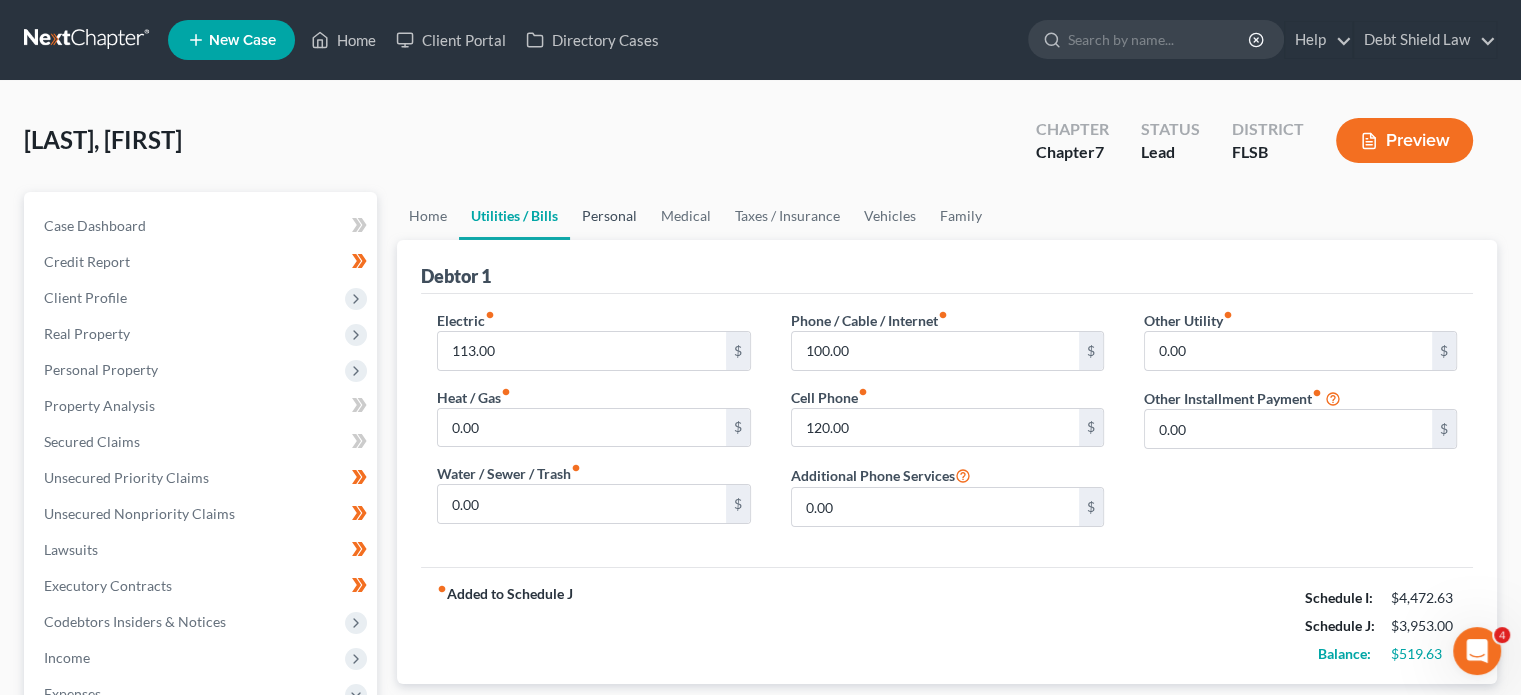 click on "Personal" at bounding box center (609, 216) 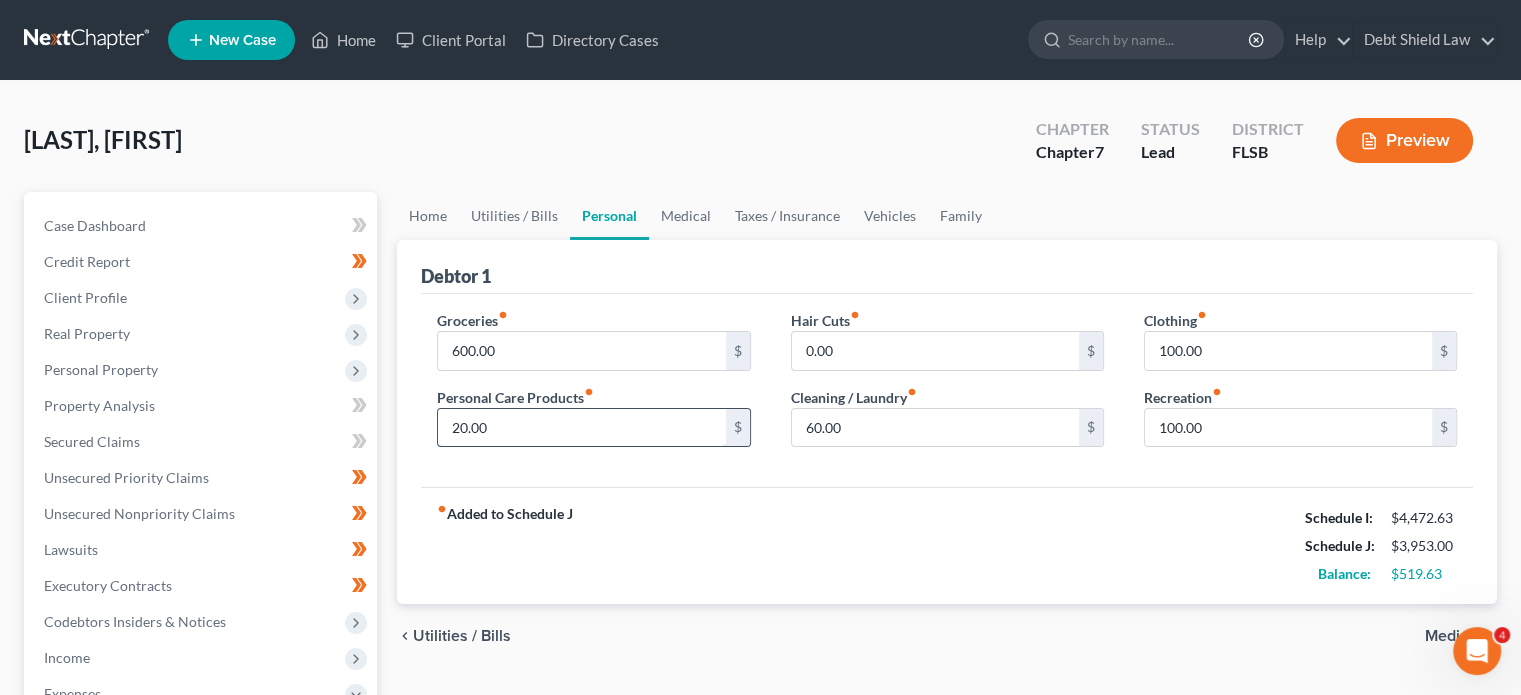 click on "20.00" at bounding box center [581, 428] 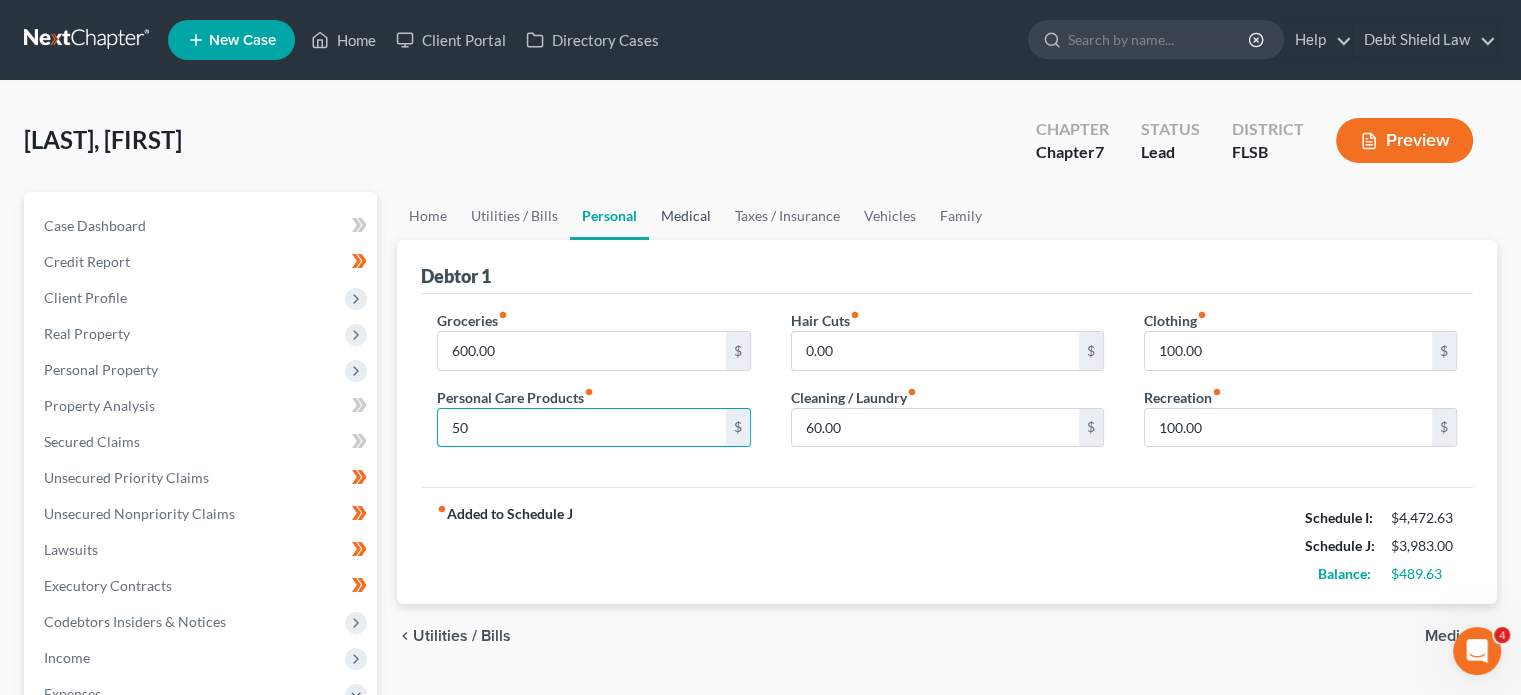 type on "50" 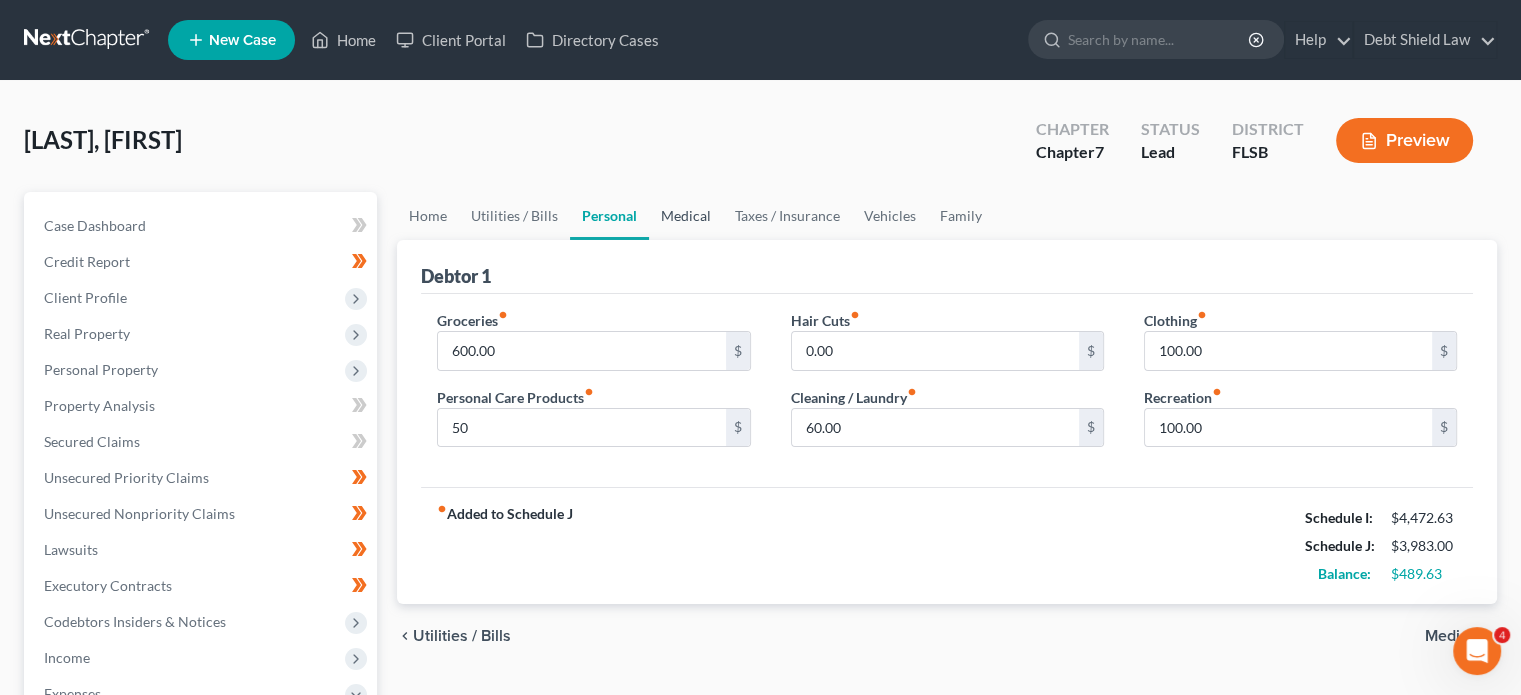 click on "Medical" at bounding box center [686, 216] 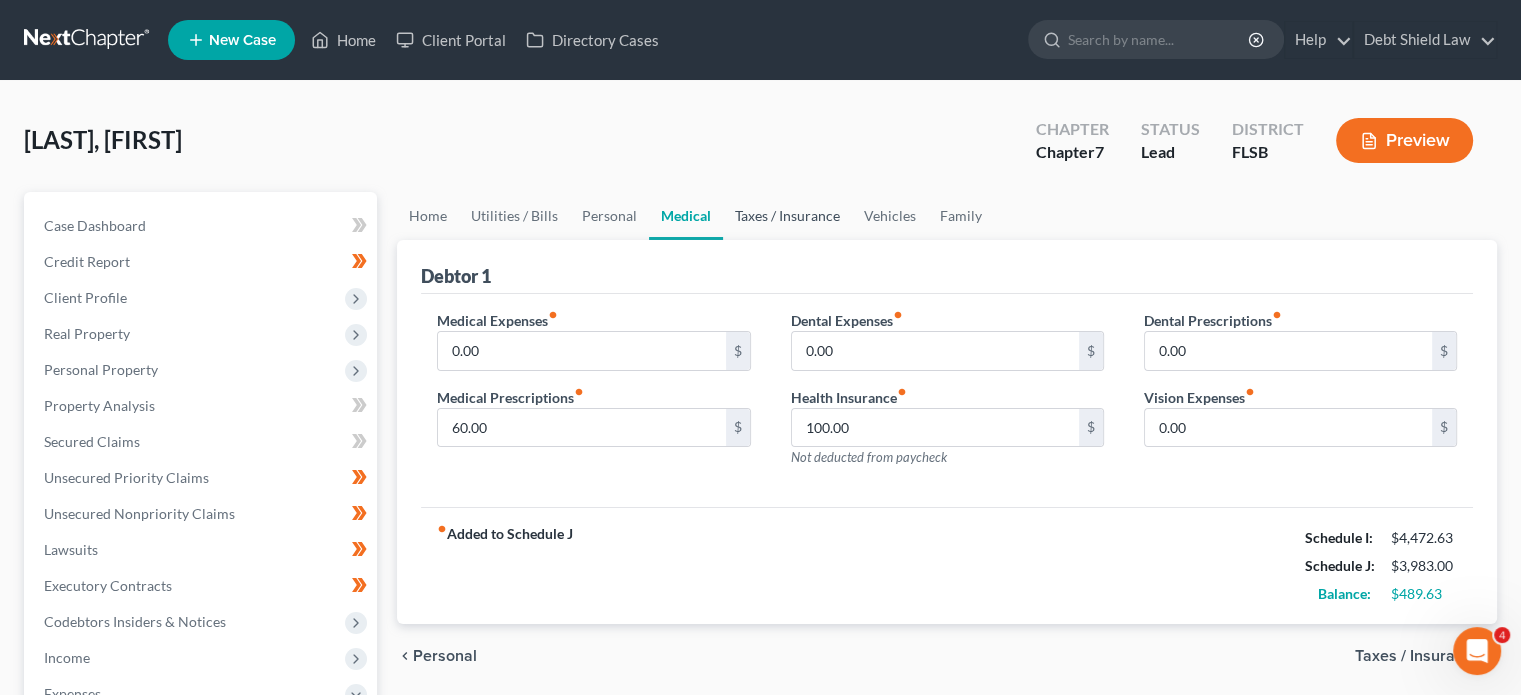 click on "Taxes / Insurance" at bounding box center (787, 216) 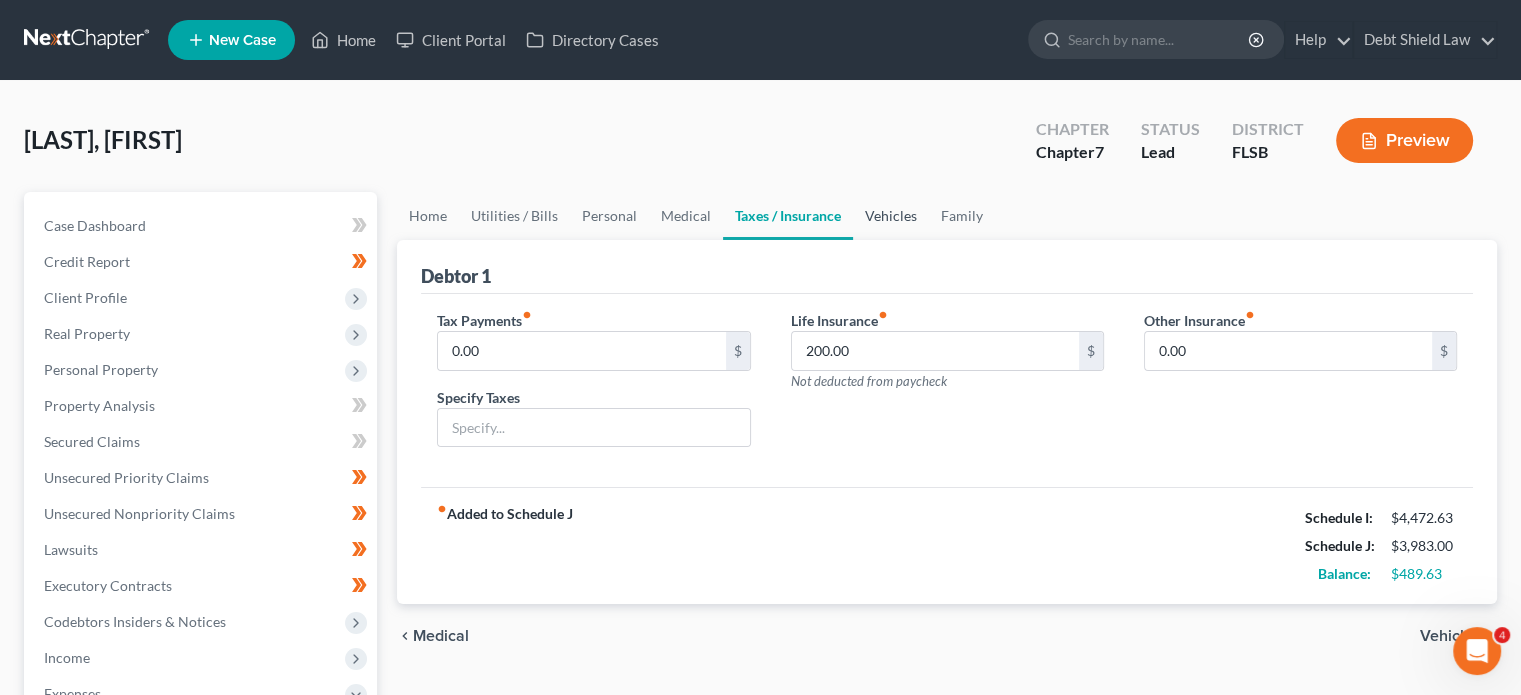 click on "Vehicles" at bounding box center (891, 216) 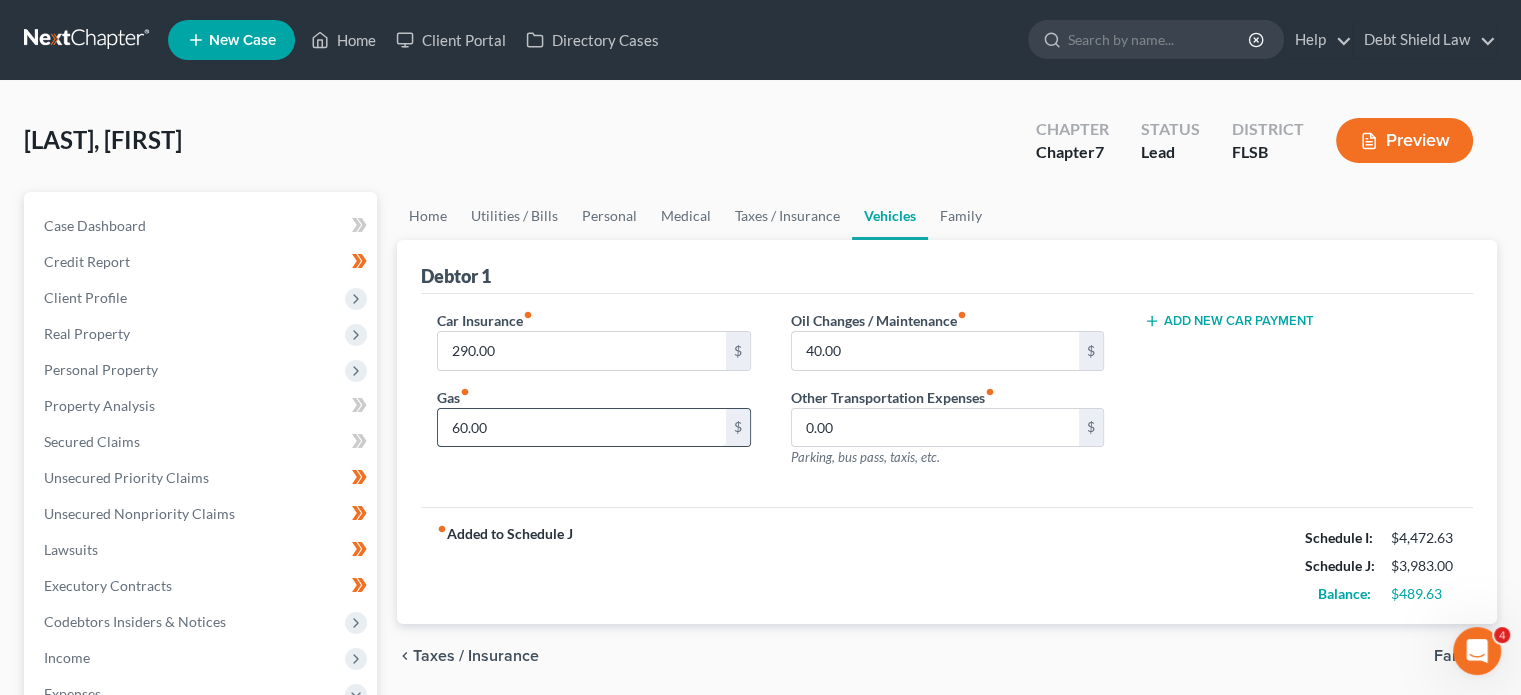 click on "60.00" at bounding box center (581, 428) 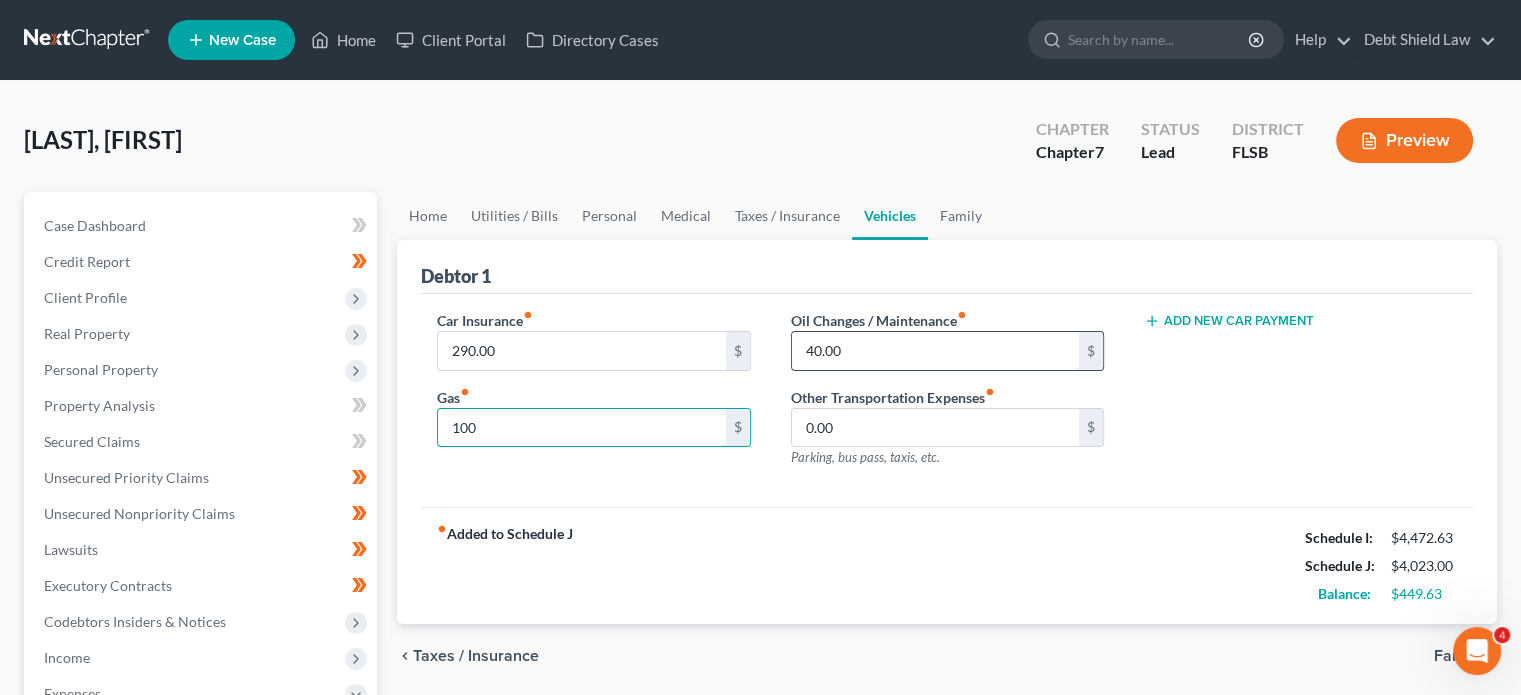type on "100" 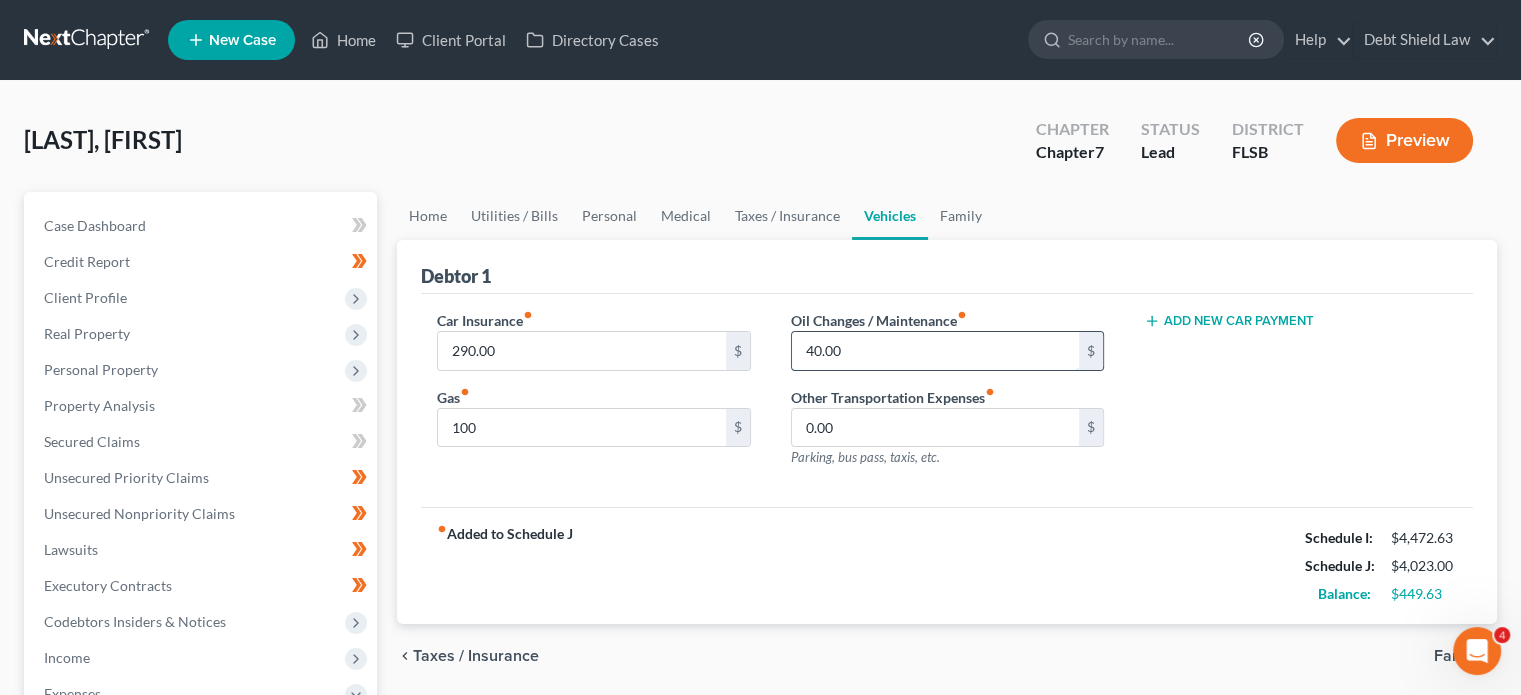 click on "40.00" at bounding box center (935, 351) 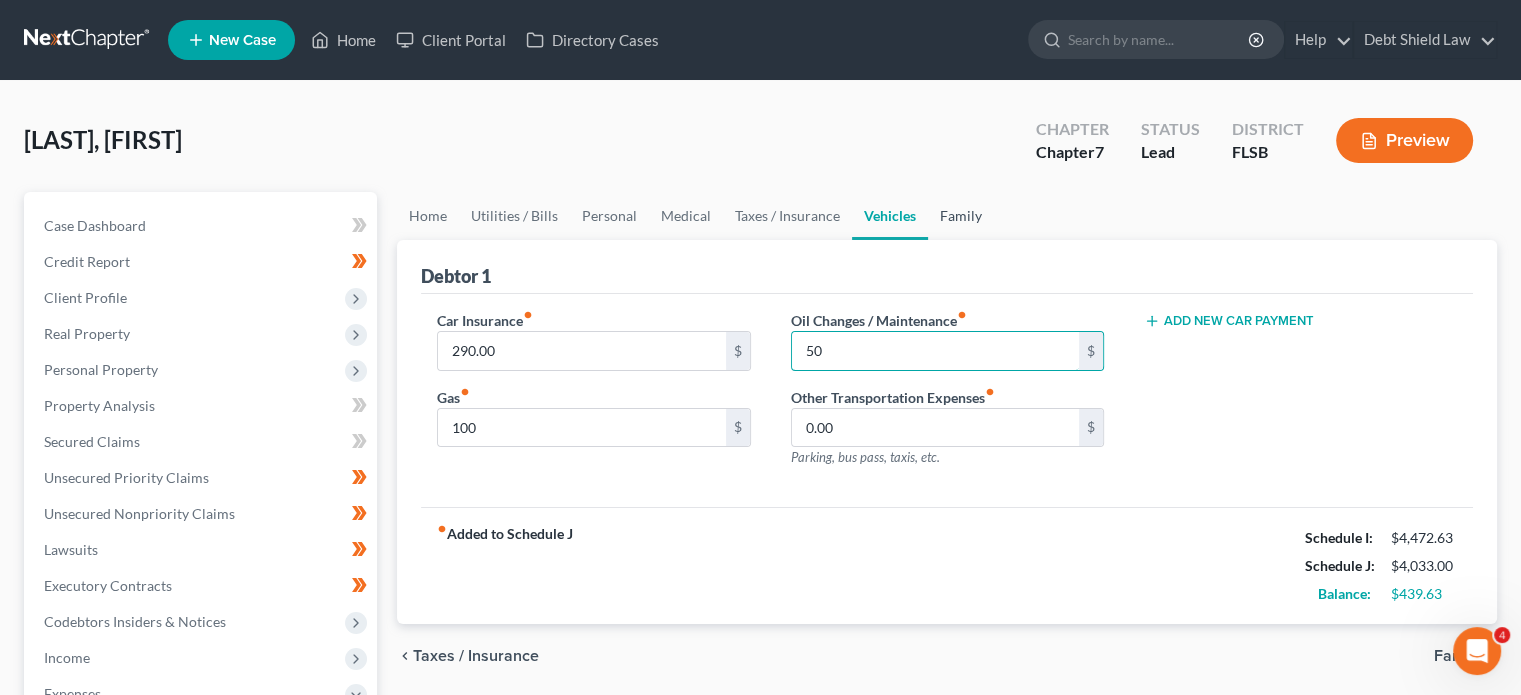 type on "50" 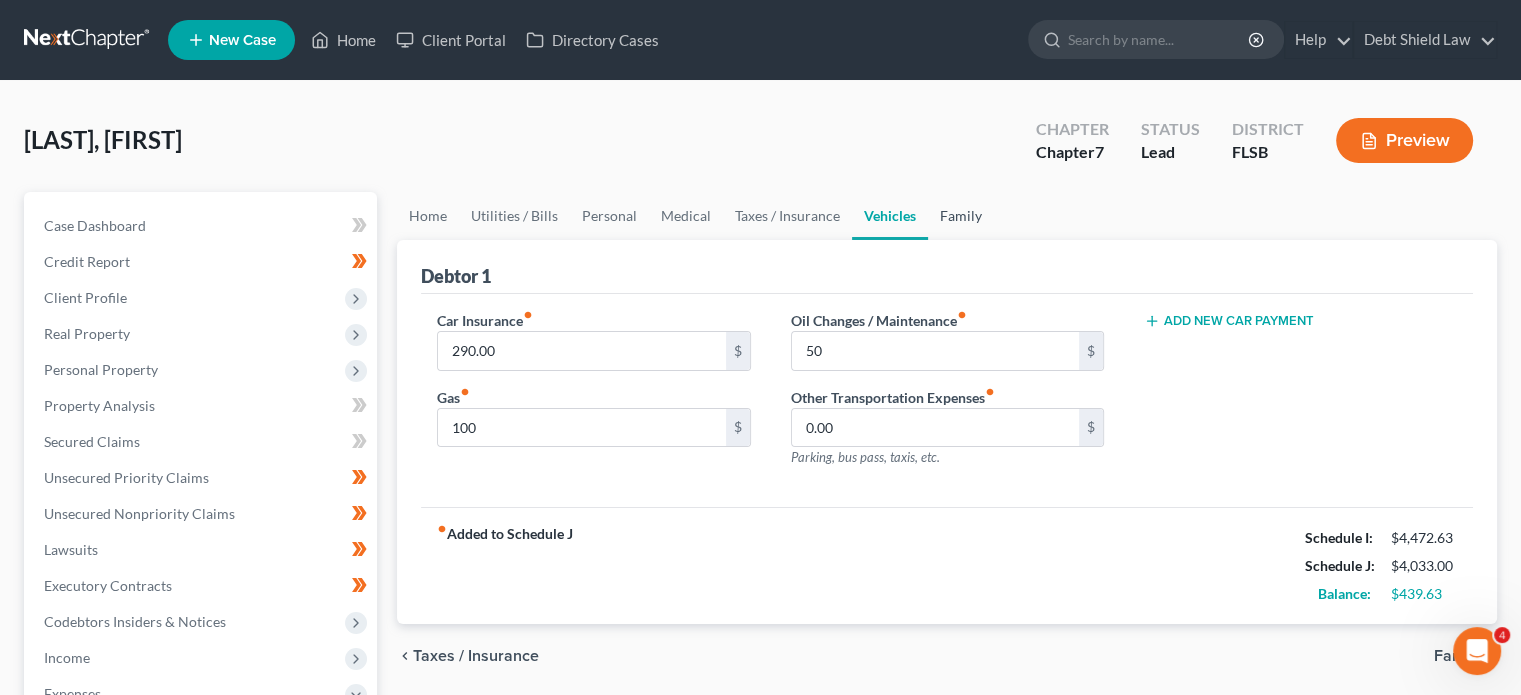 click on "Family" at bounding box center (961, 216) 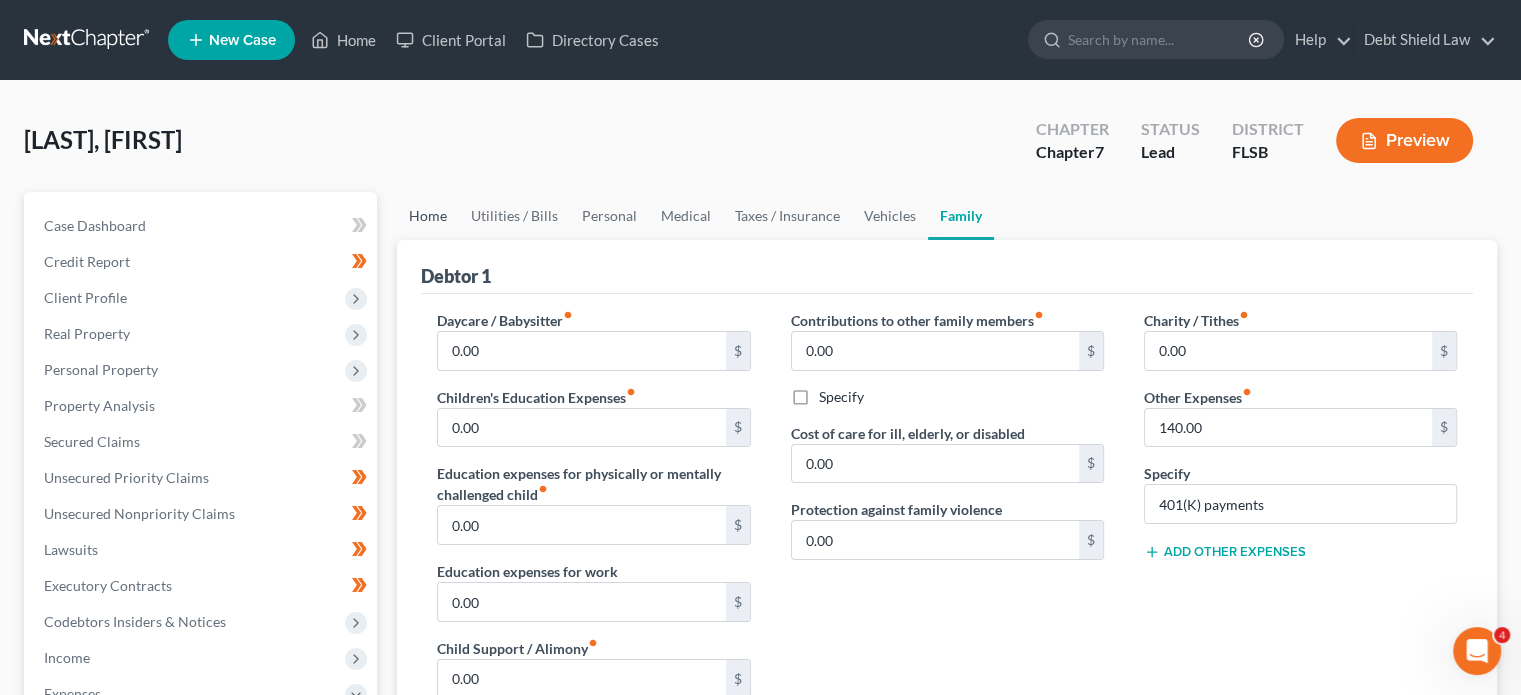 click on "Home" at bounding box center [428, 216] 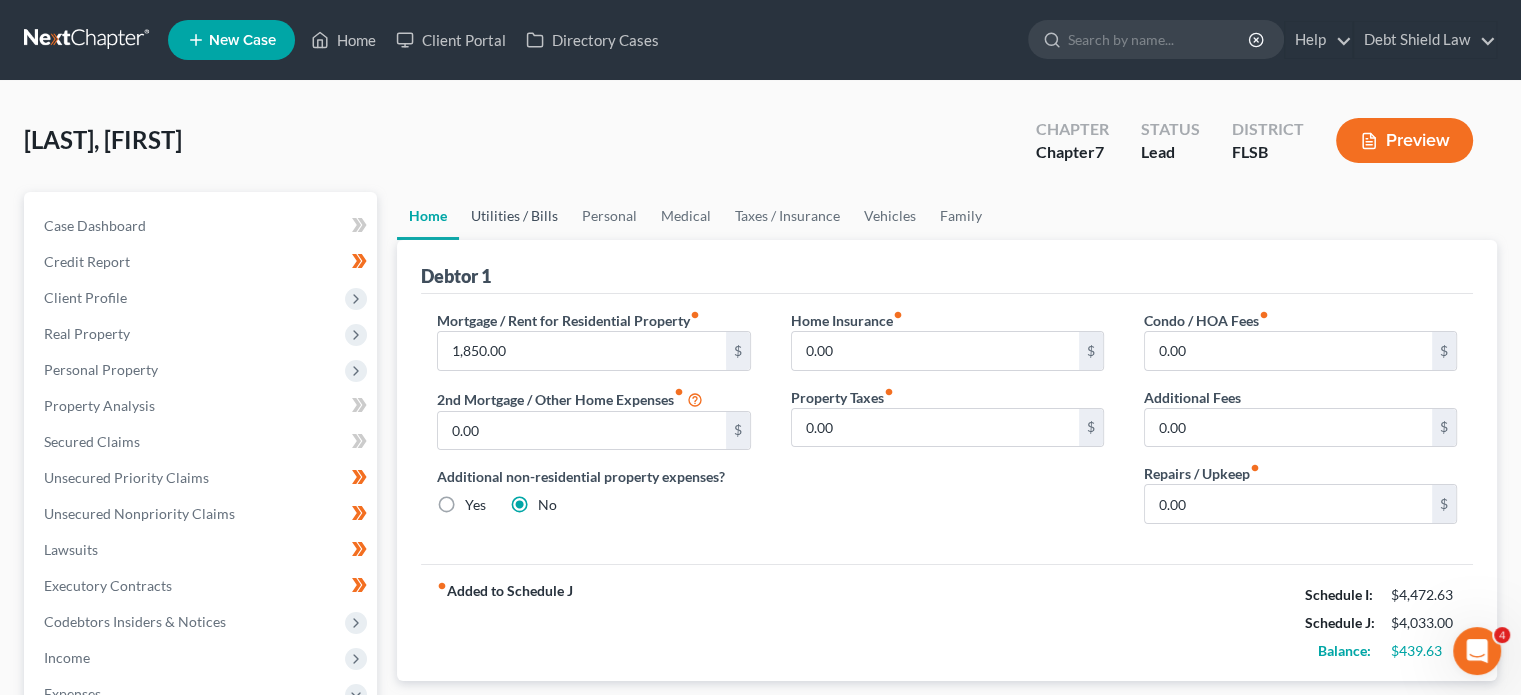 click on "Utilities / Bills" at bounding box center [514, 216] 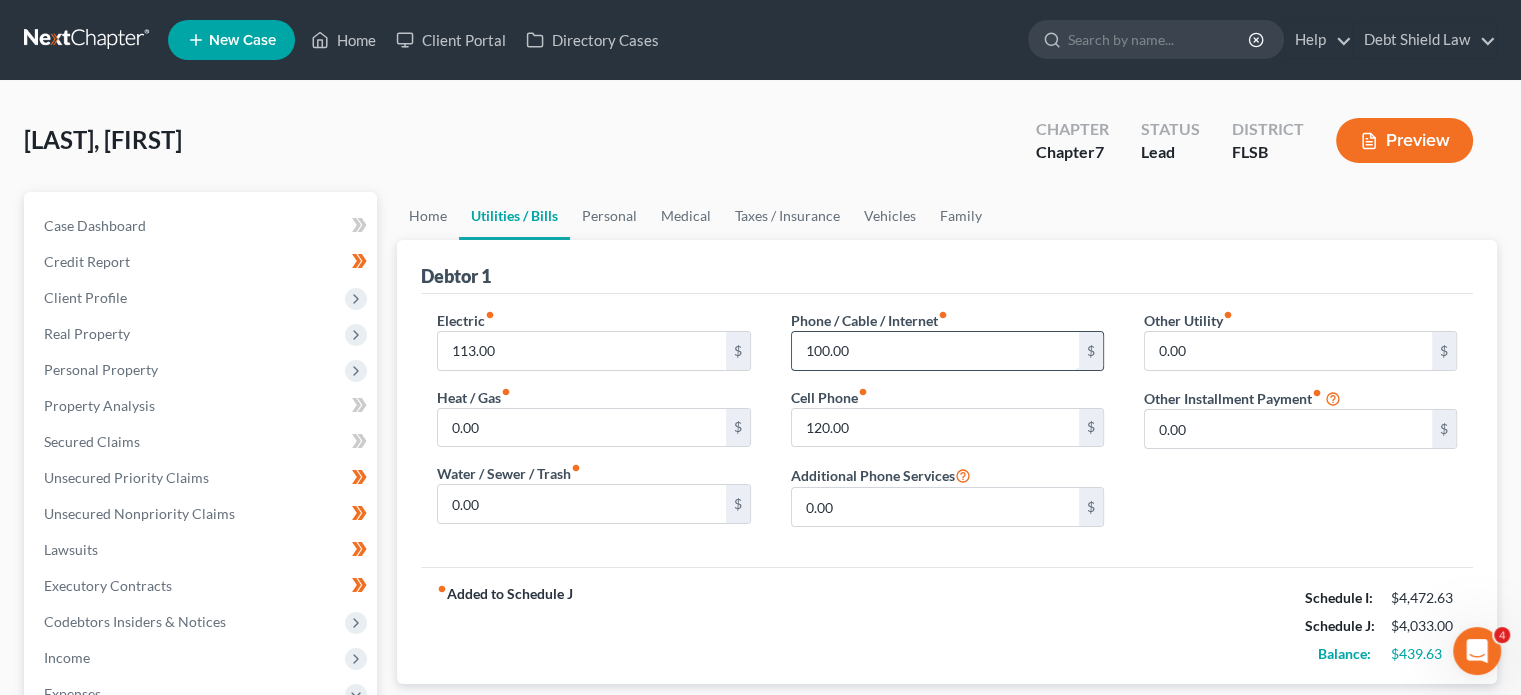 click on "100.00" at bounding box center [935, 351] 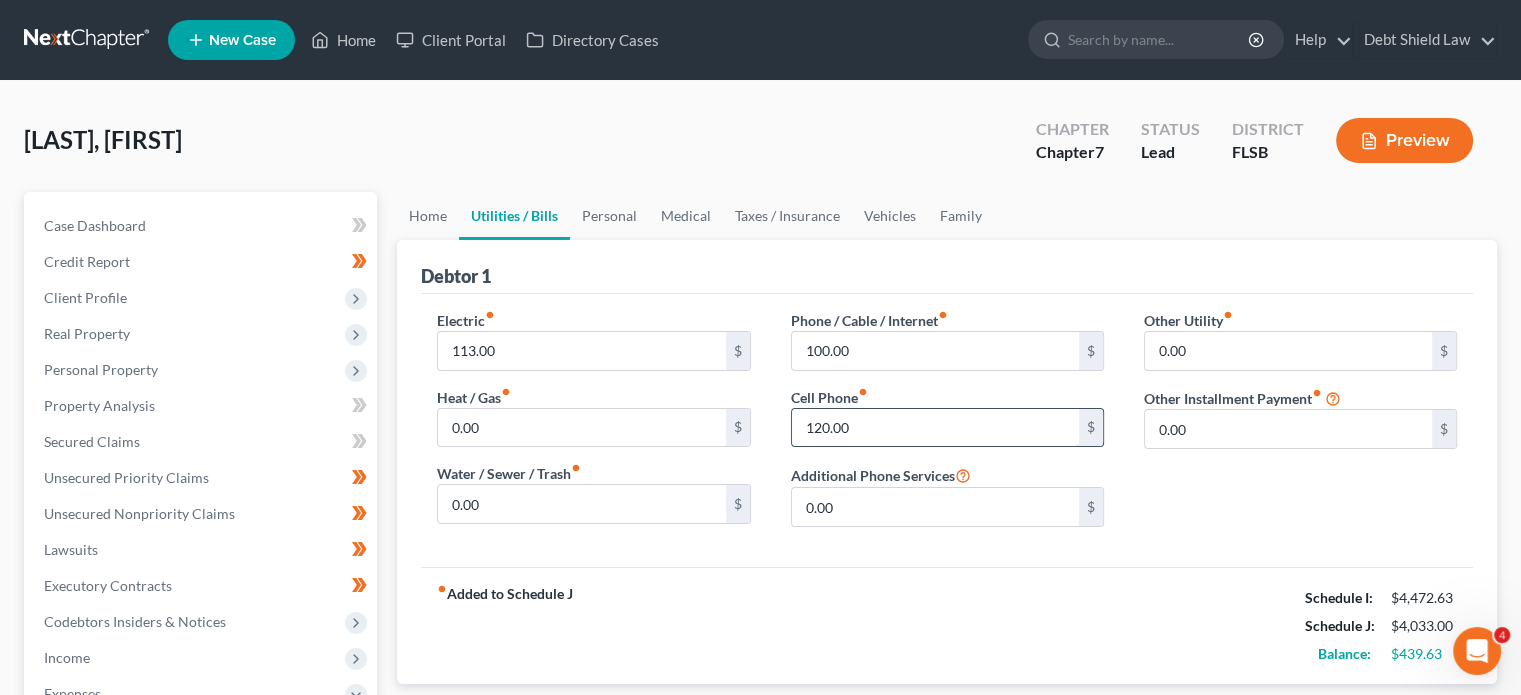 click on "120.00" at bounding box center [935, 428] 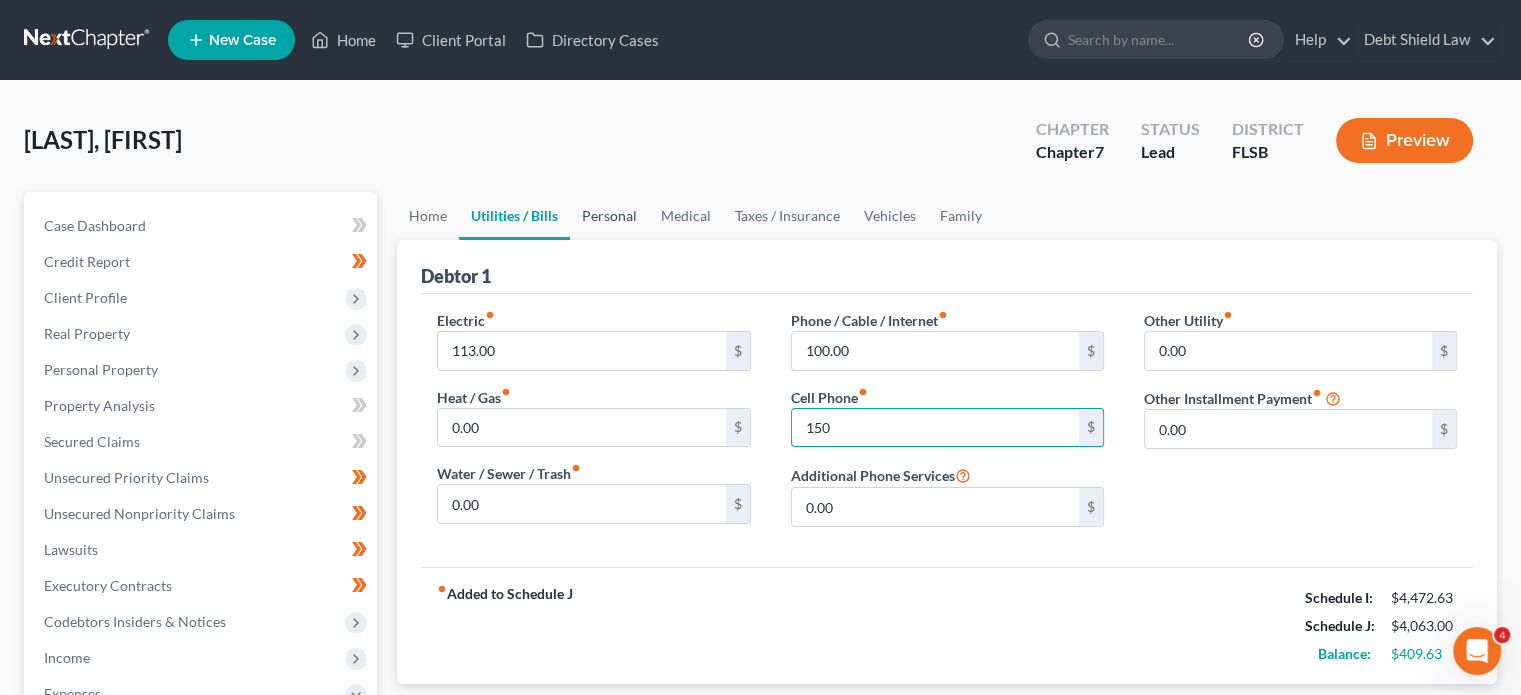 type on "150" 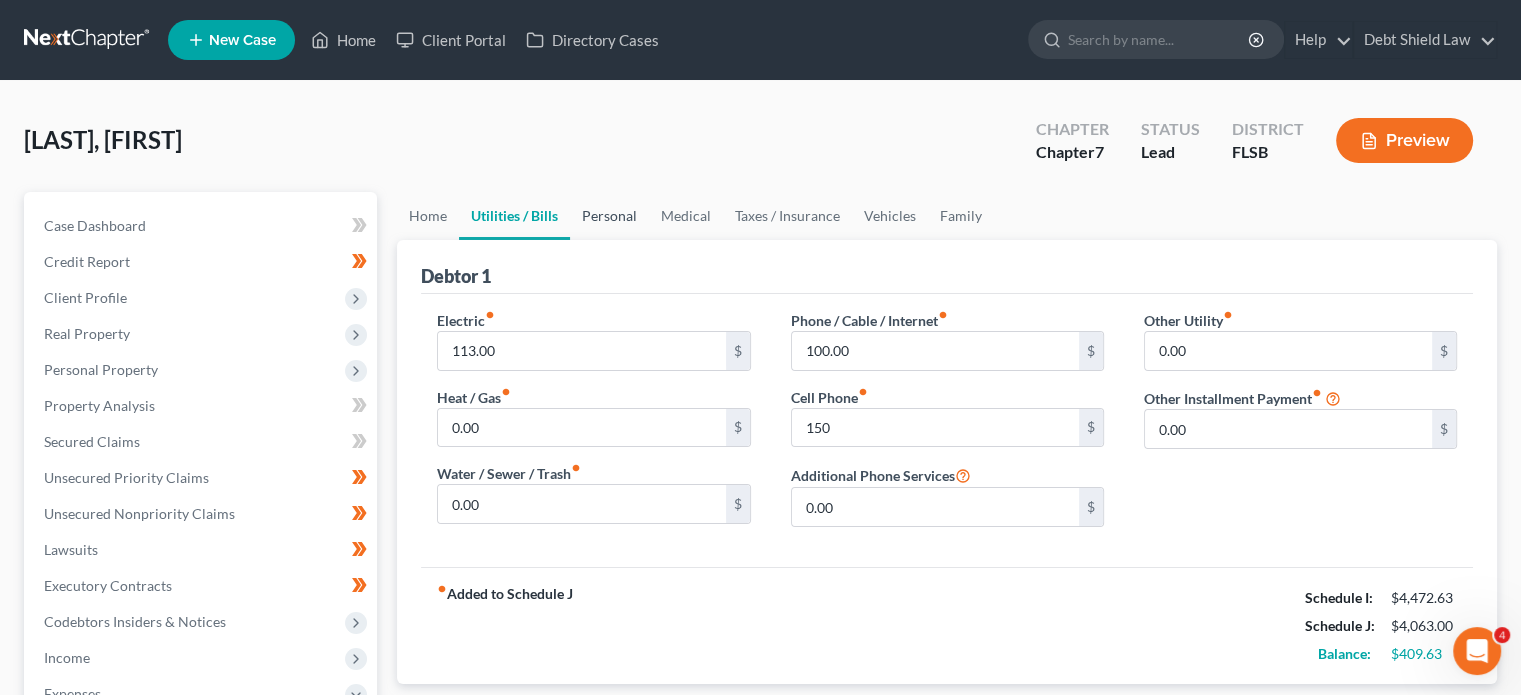 click on "Personal" at bounding box center (609, 216) 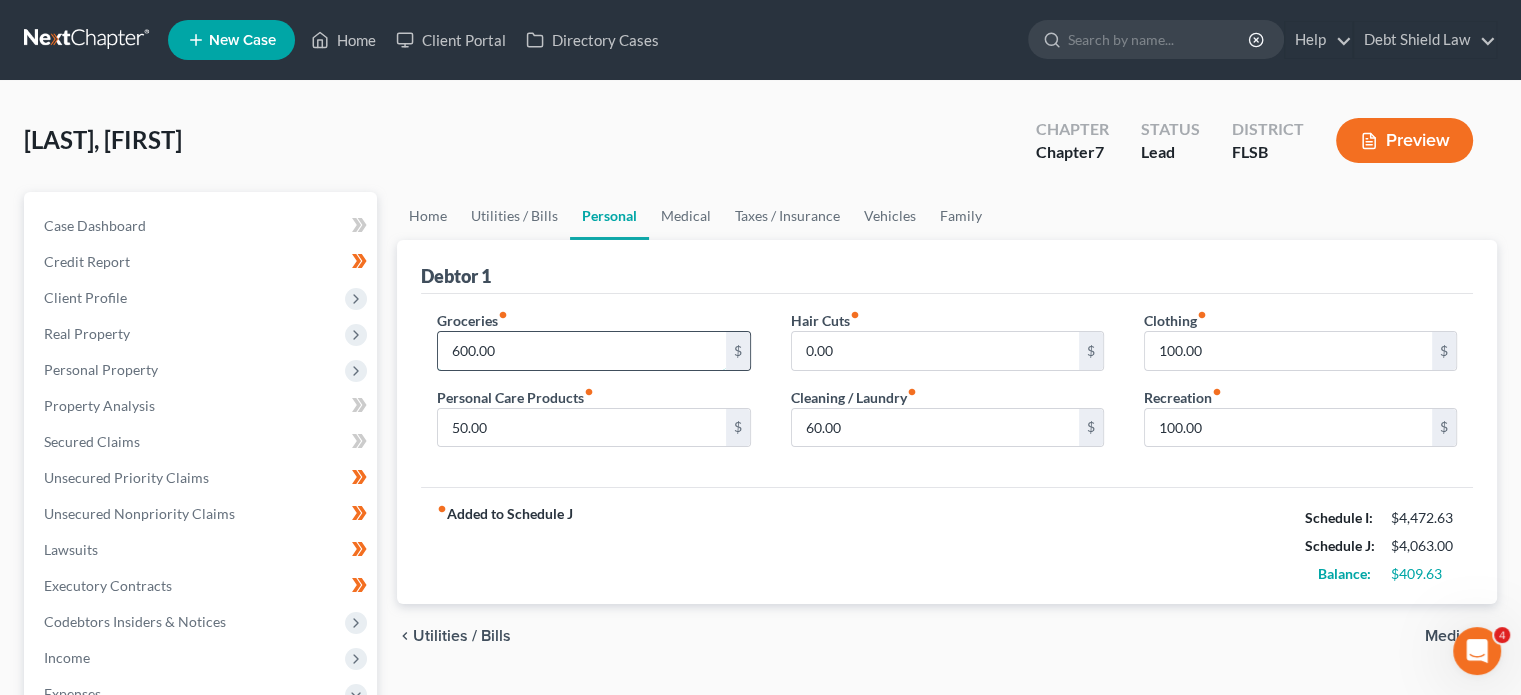click on "600.00" at bounding box center (581, 351) 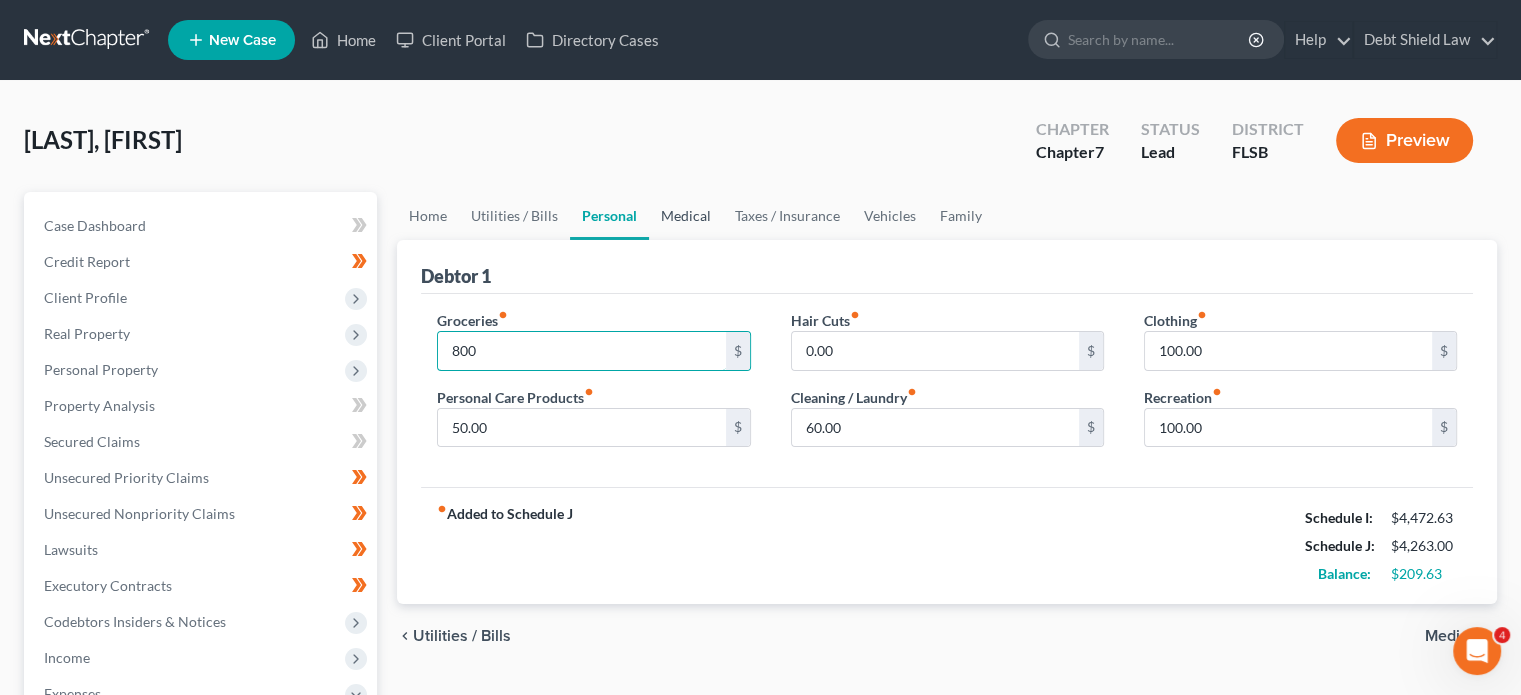 type on "800" 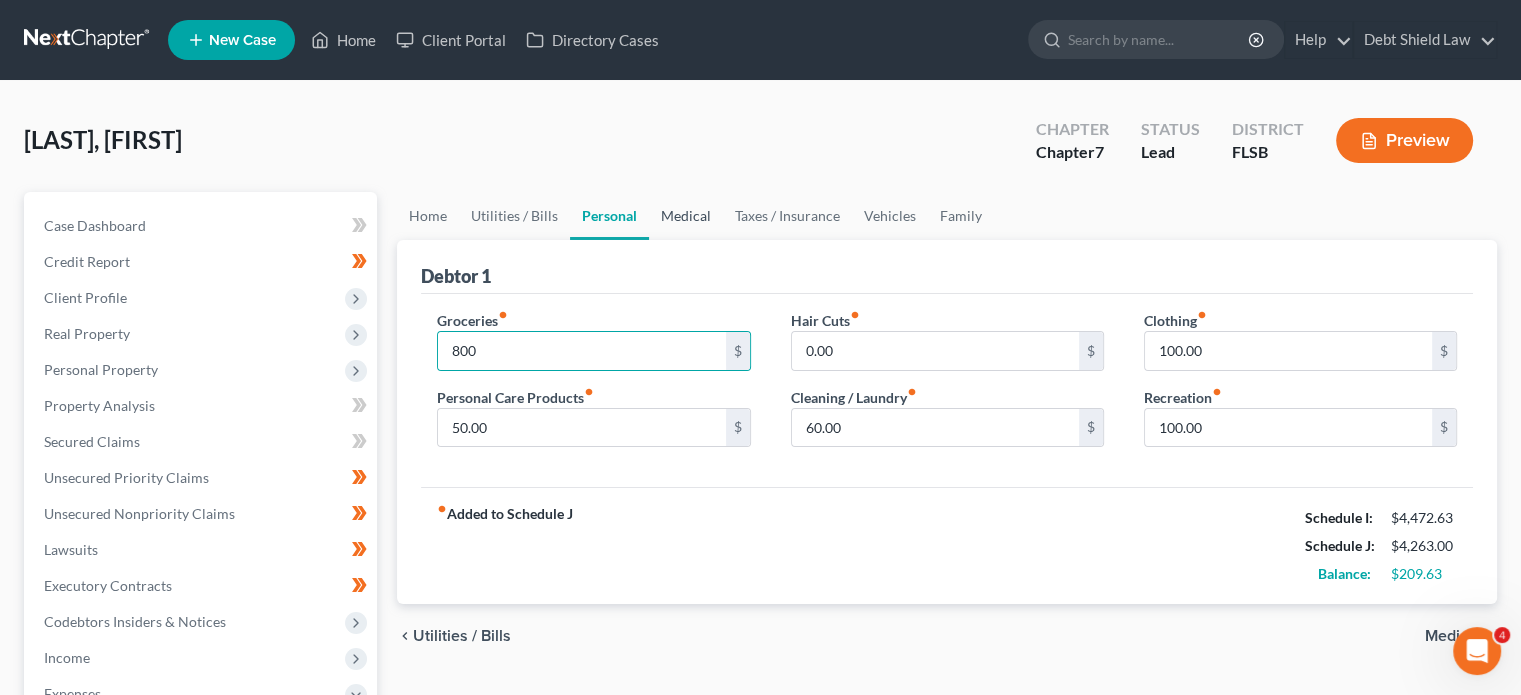click on "Medical" at bounding box center (686, 216) 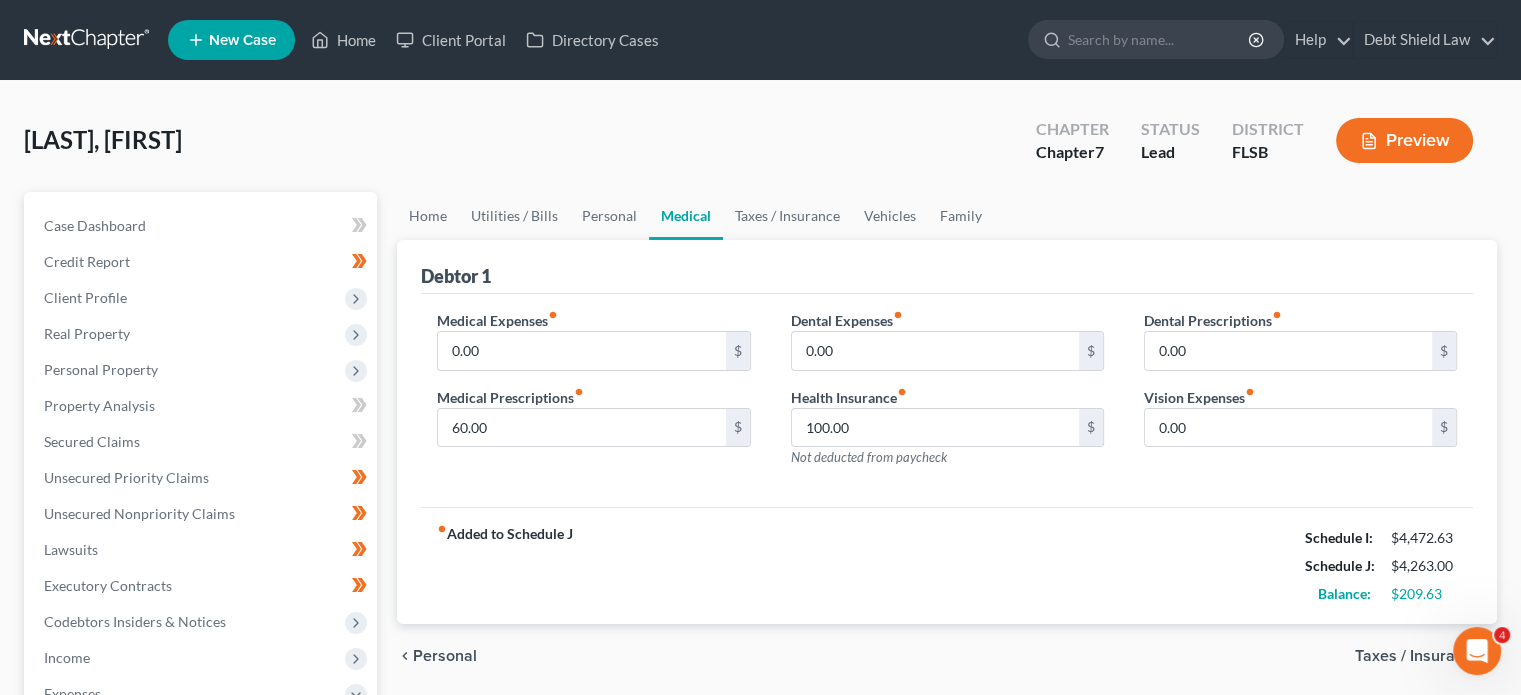 click on "Medical" at bounding box center [686, 216] 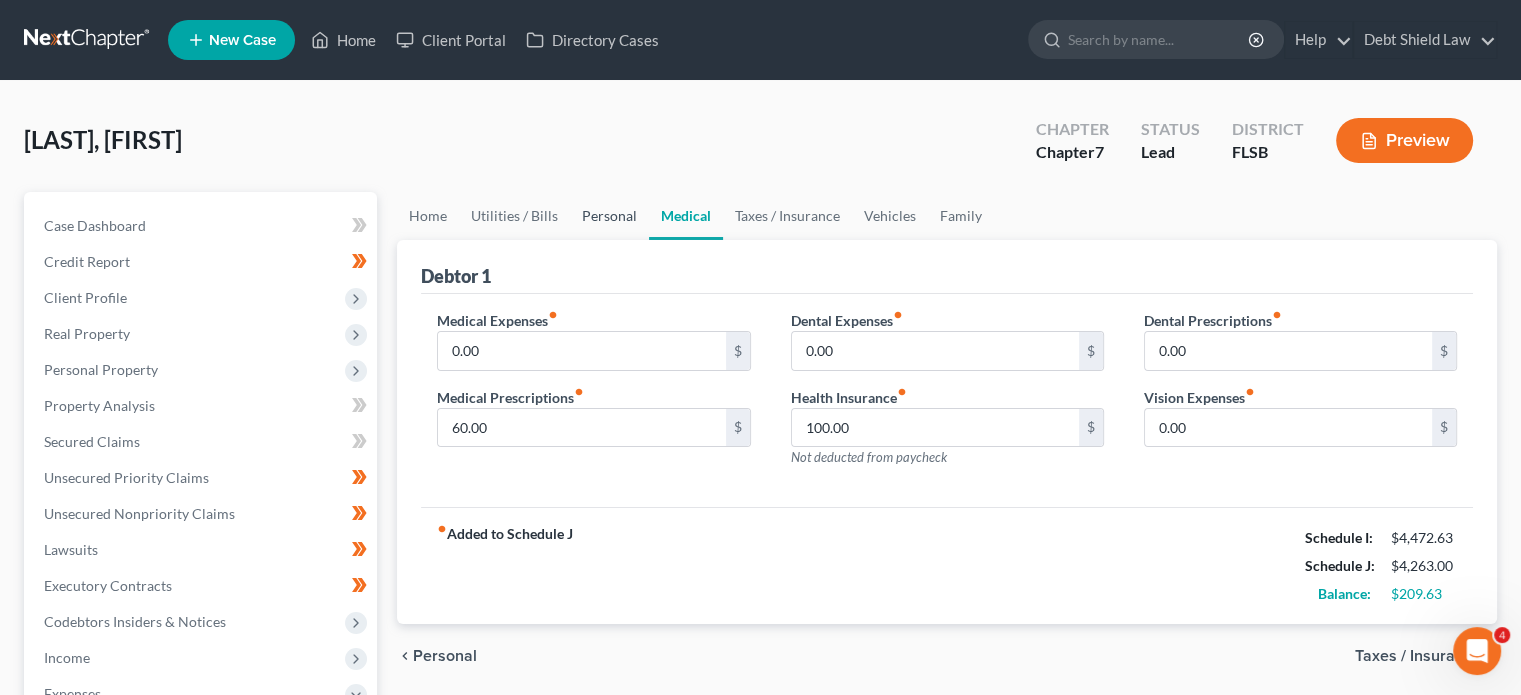 click on "Personal" at bounding box center [609, 216] 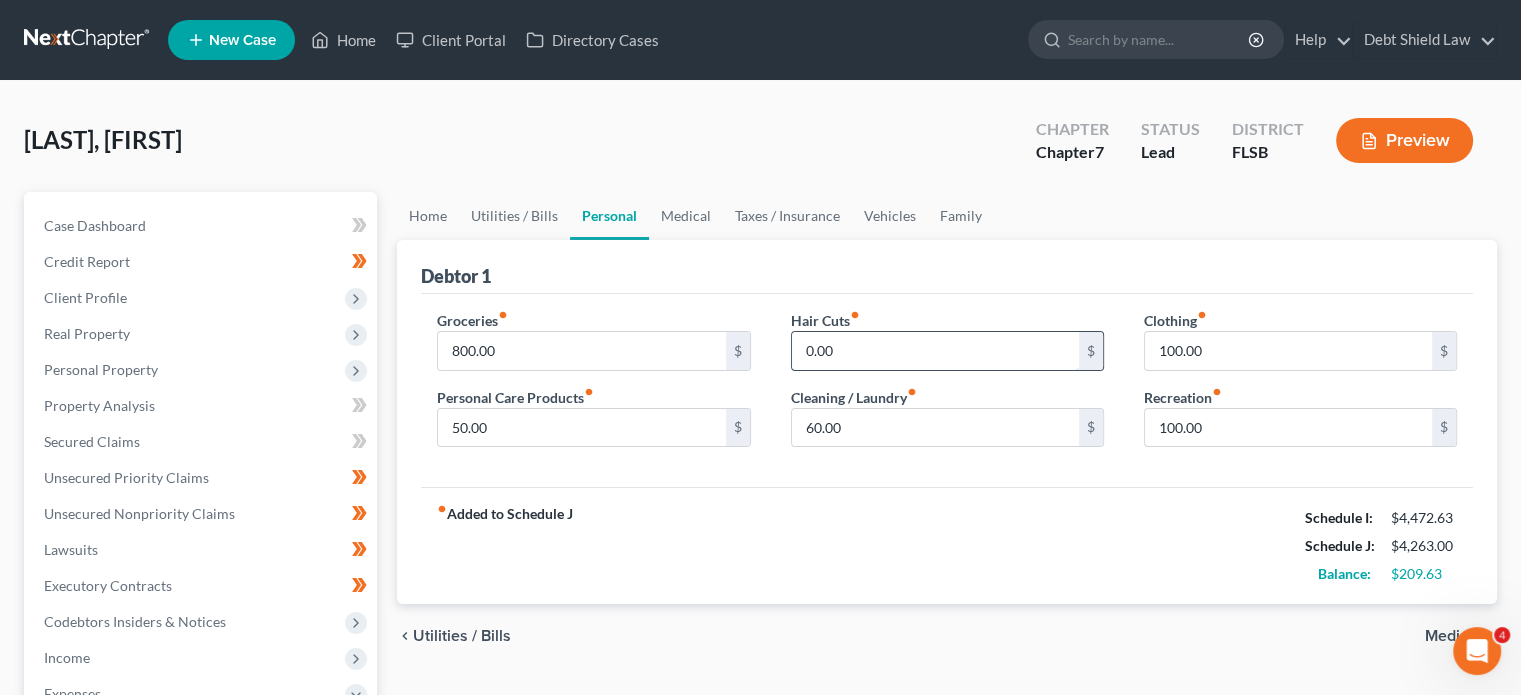 click on "0.00" at bounding box center (935, 351) 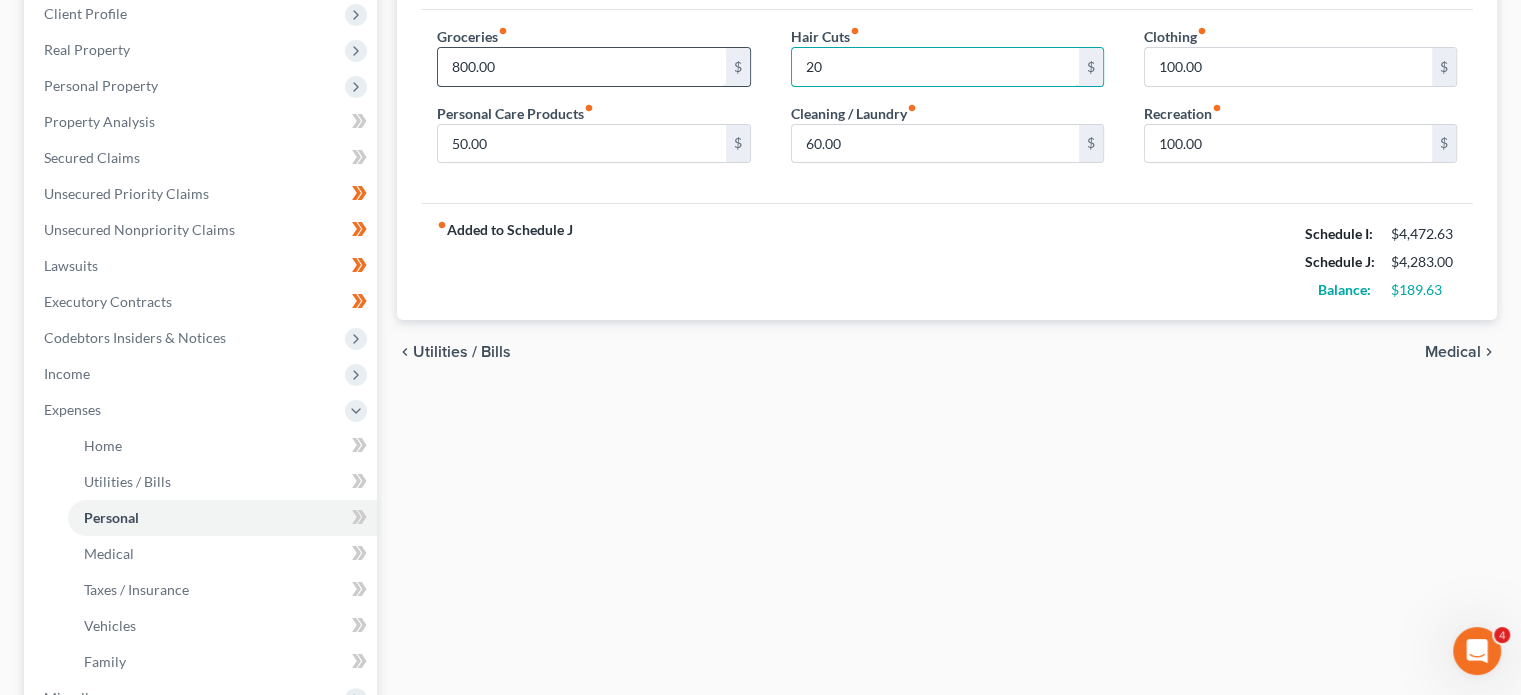 scroll, scrollTop: 294, scrollLeft: 0, axis: vertical 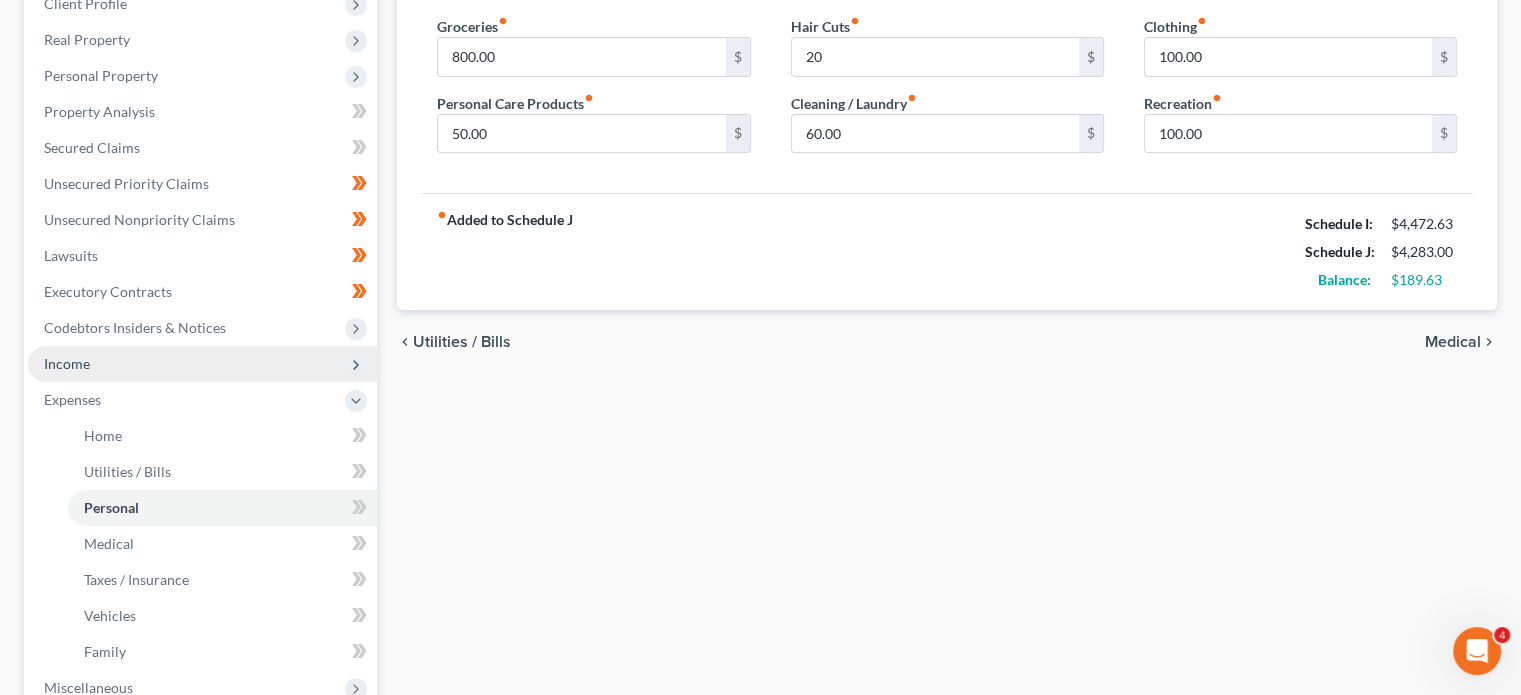 click on "Income" at bounding box center (202, 364) 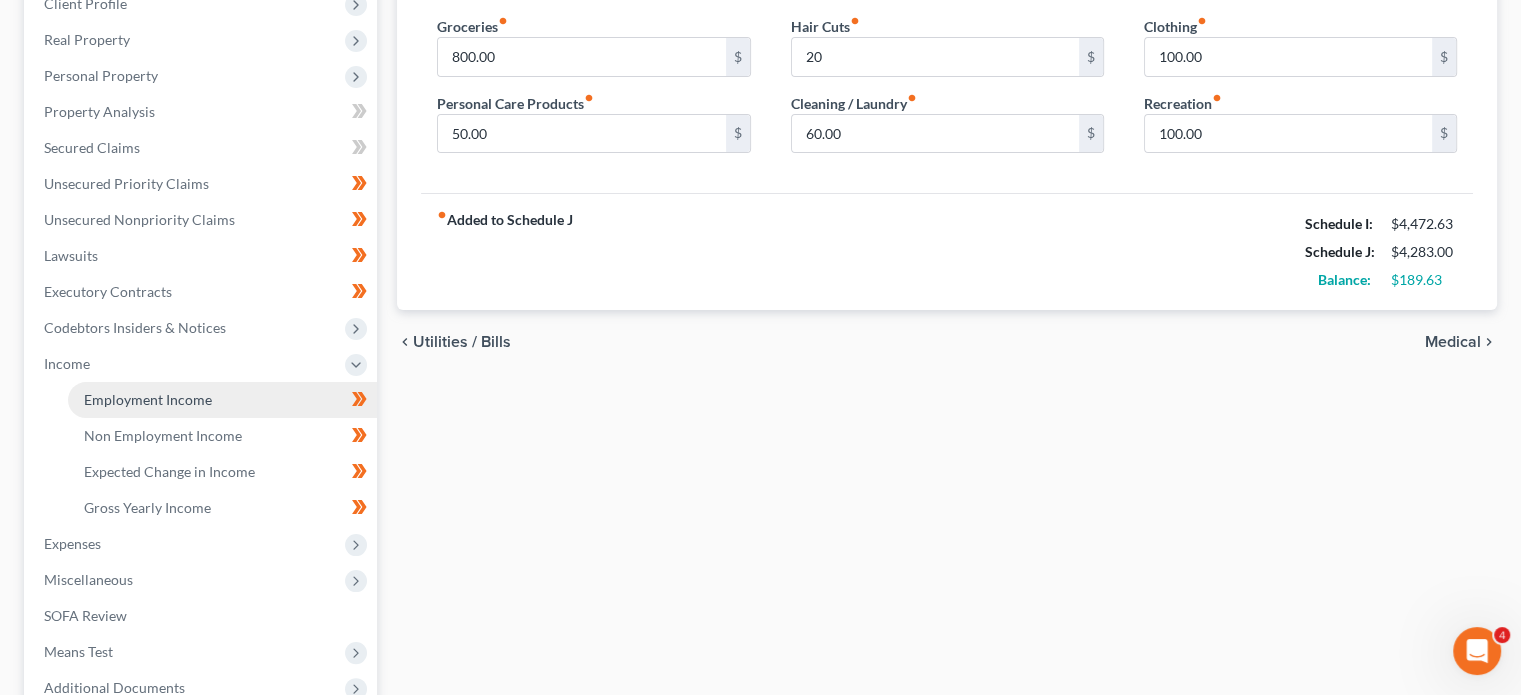 click on "Employment Income" at bounding box center [222, 400] 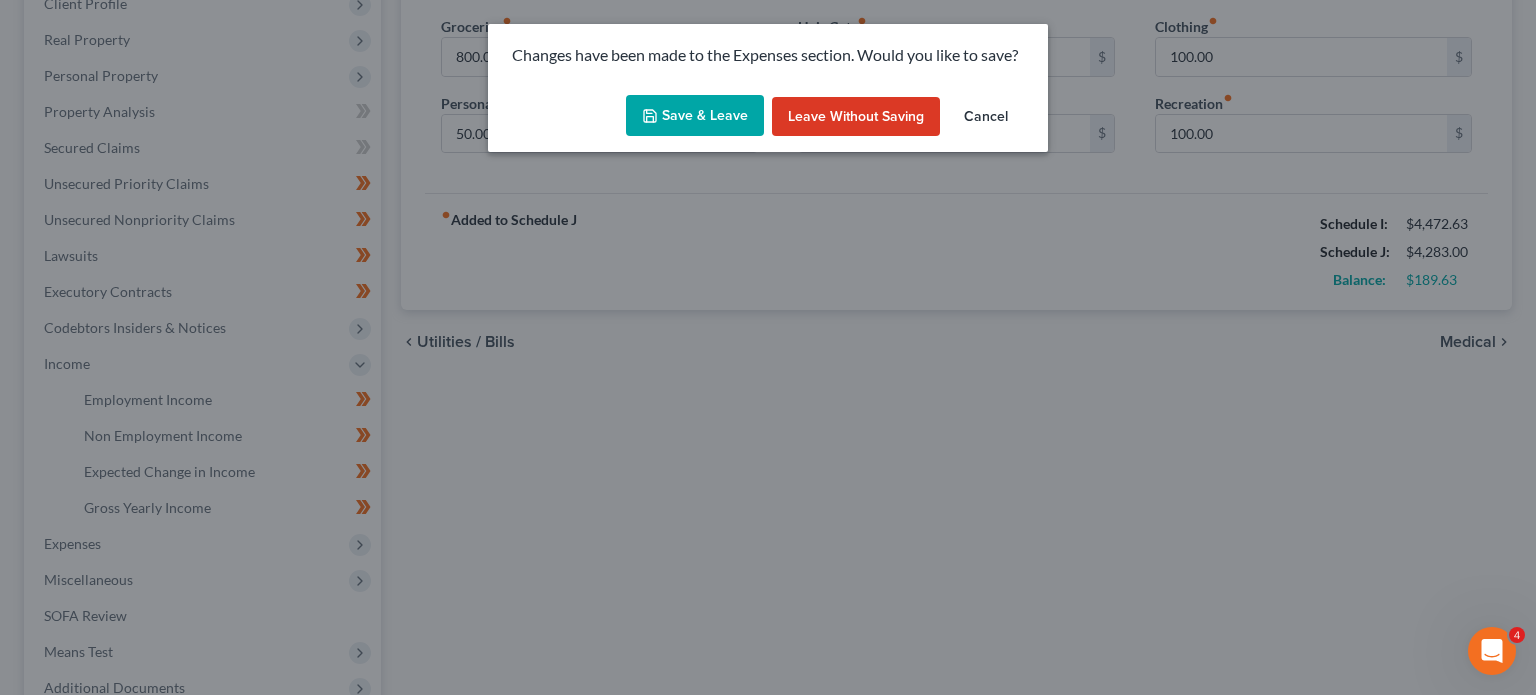 click on "Save & Leave" at bounding box center [695, 116] 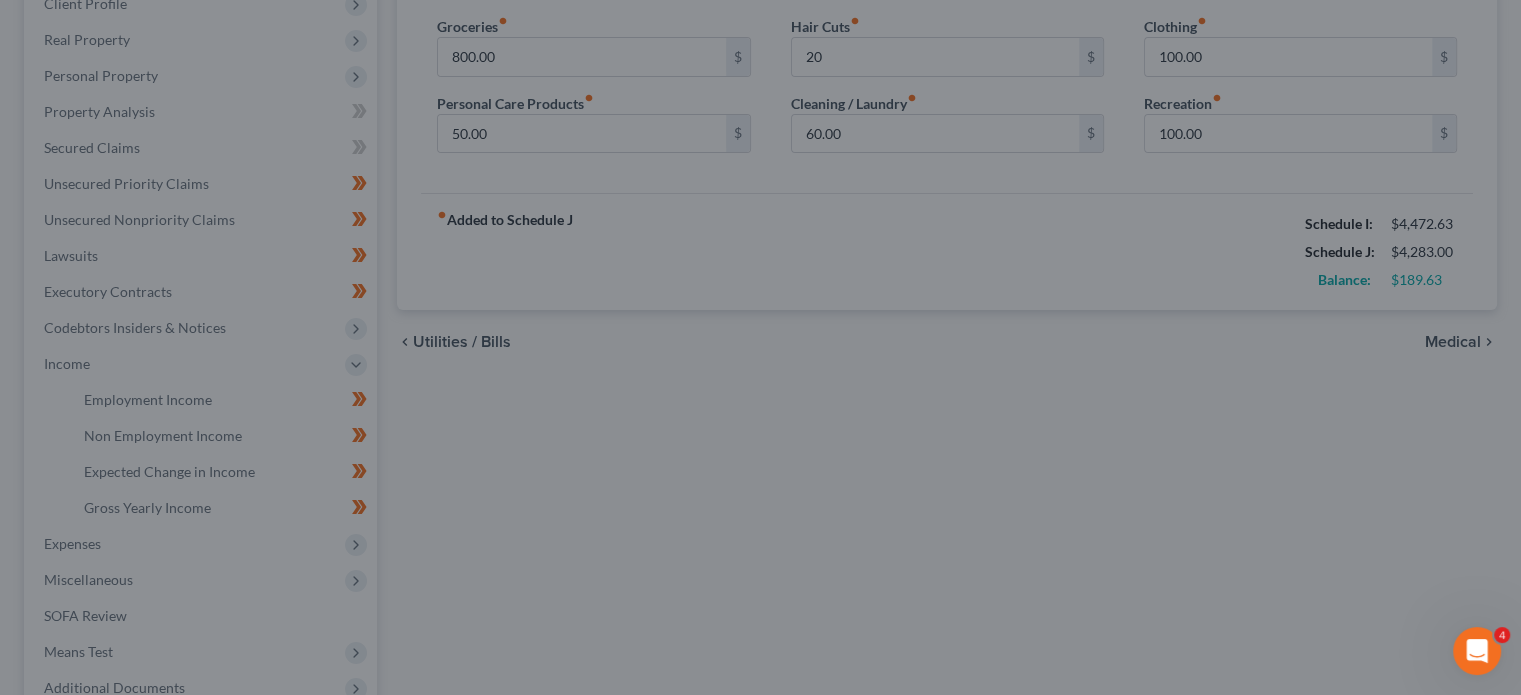 type on "20.00" 